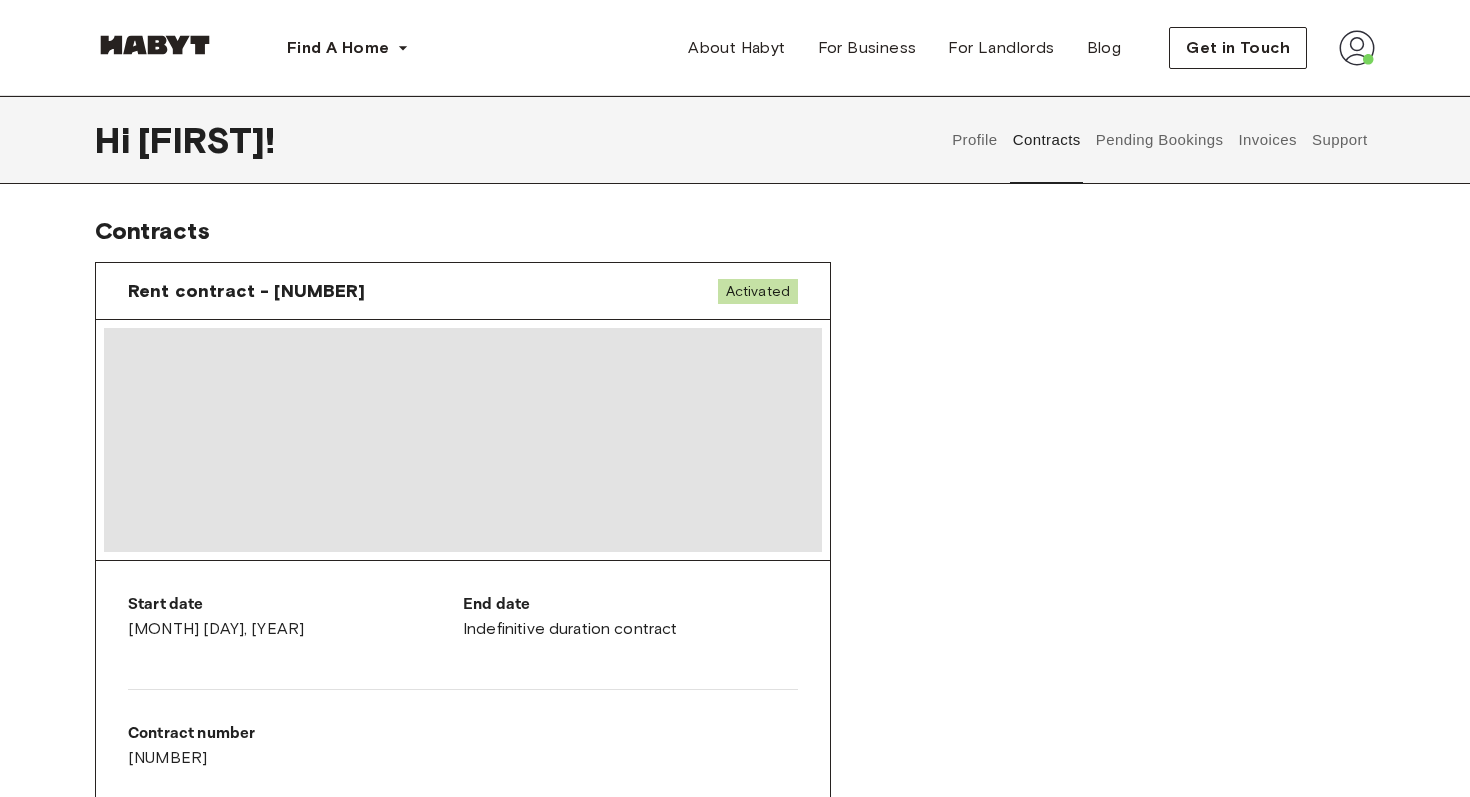 scroll, scrollTop: 0, scrollLeft: 0, axis: both 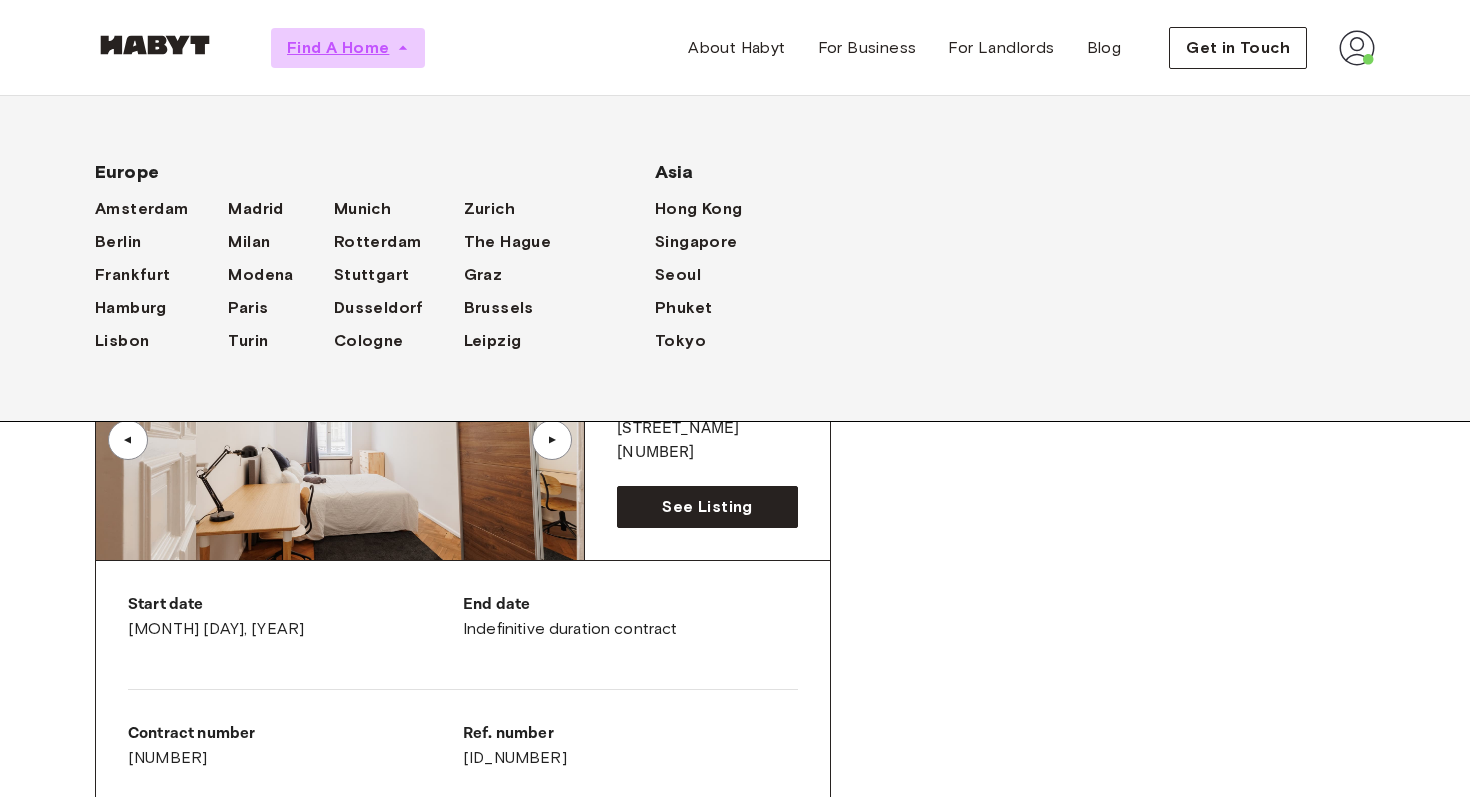 click 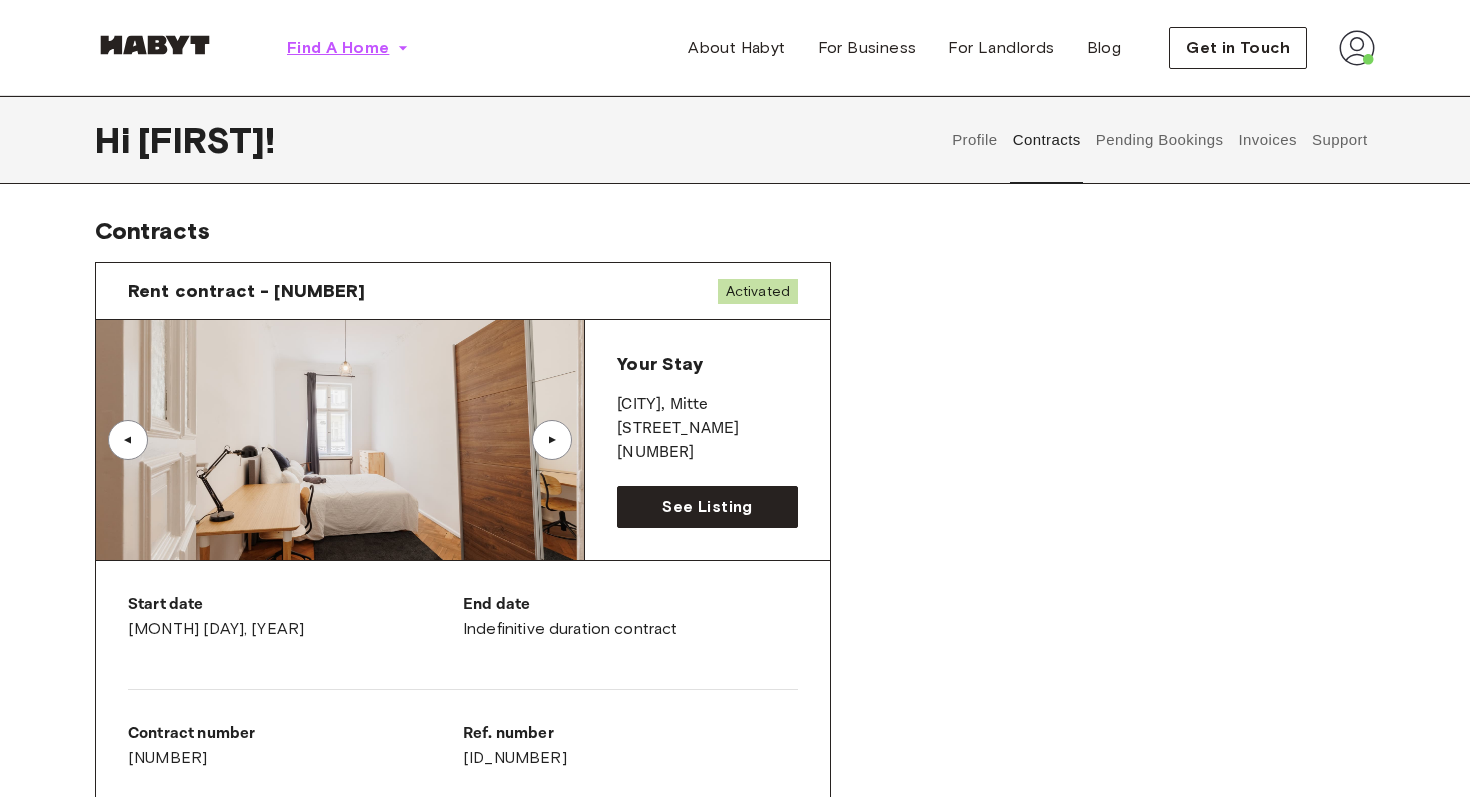 click 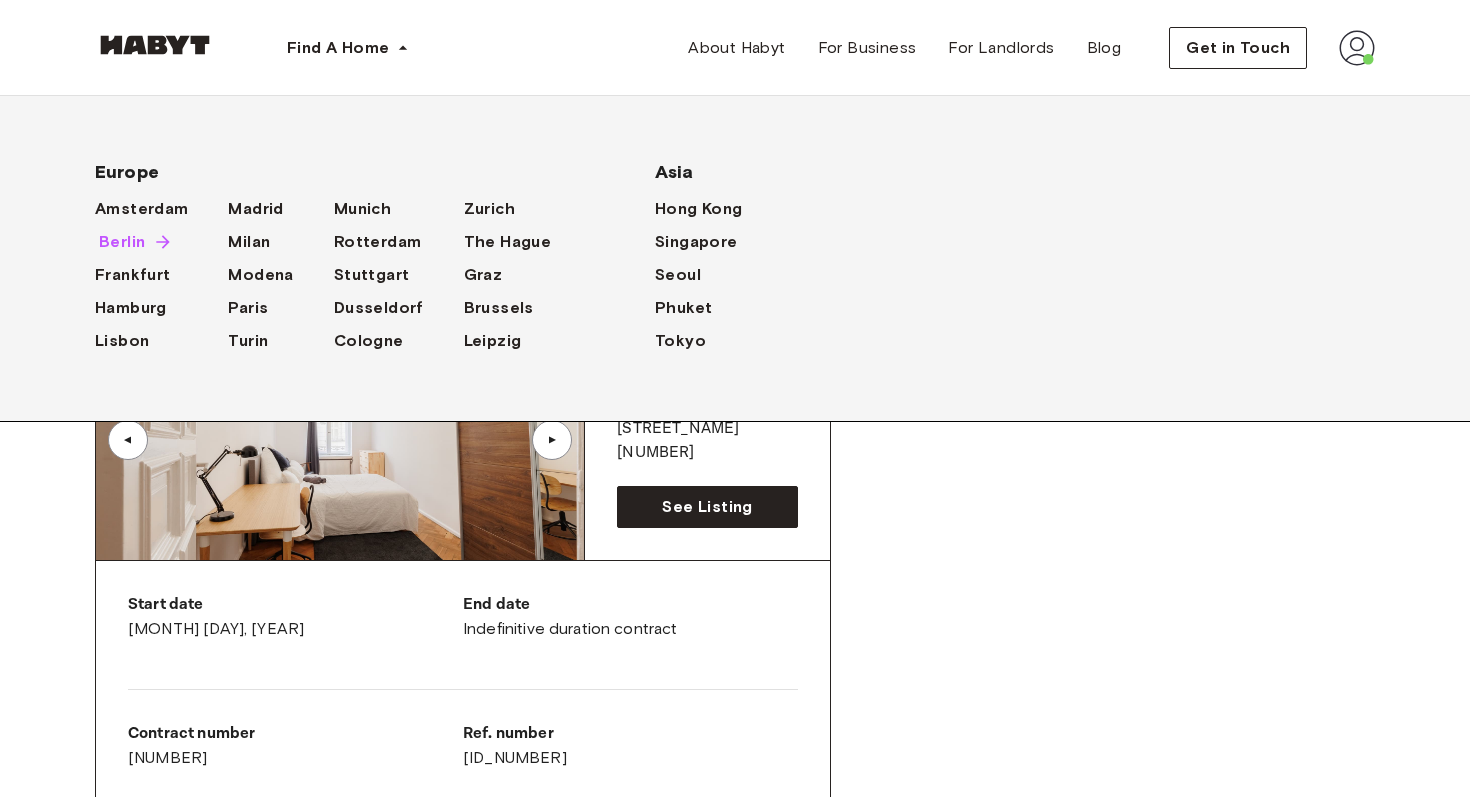 click on "Berlin" at bounding box center [122, 242] 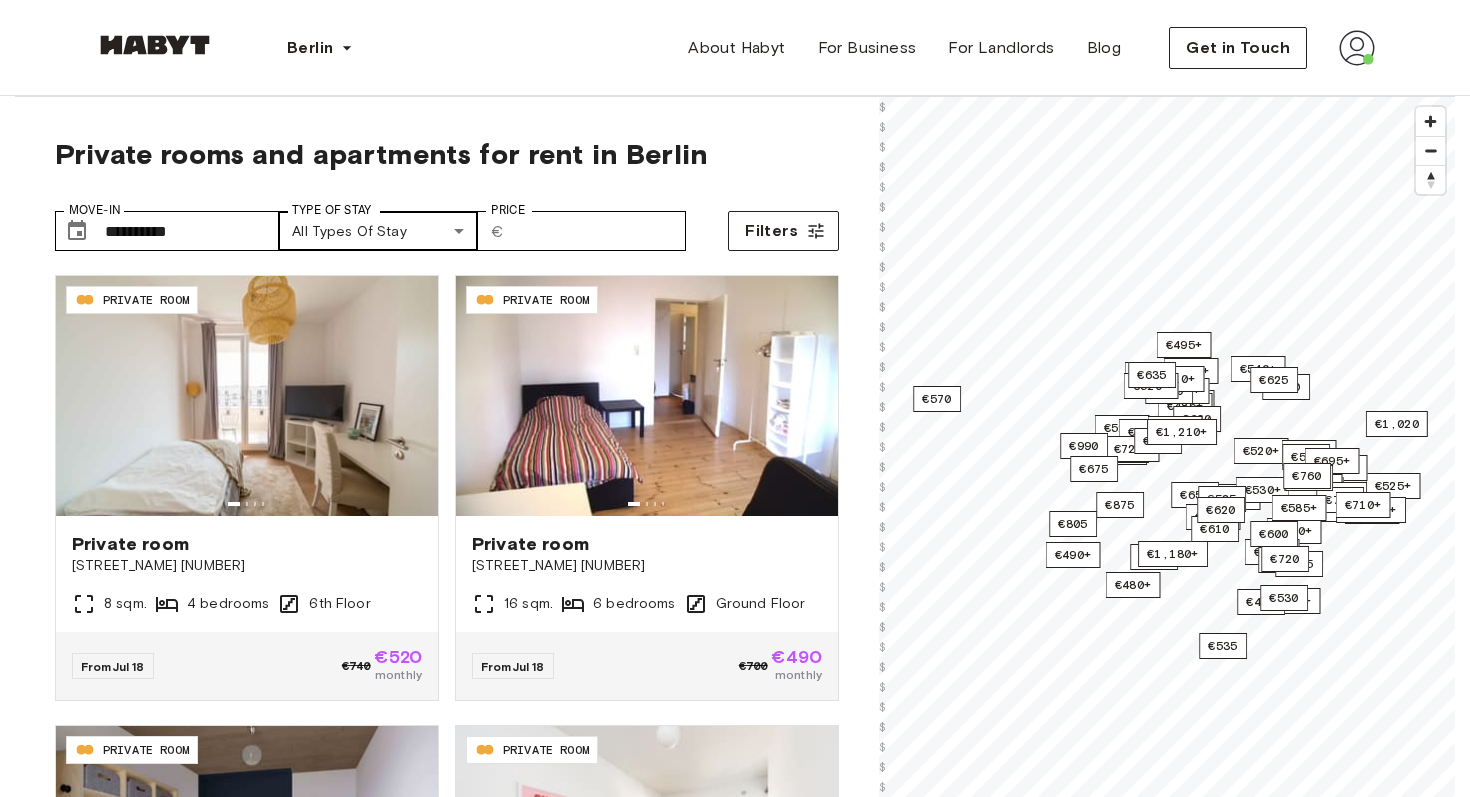 click on "Klara Franke Straße 12 8 sqm. 4 bedrooms 6th Floor From [MONTH] [DAY] €740 €520 monthly Cunostraße 70 16 sqm. 6 bedrooms Ground Floor From [MONTH] [DAY] €700 €490 monthly Müllerstraße 55A 11.5 sqm. 5 bedrooms 3rd Floor From [MONTH] [DAY] €725 €505 monthly Klara-Franke-Straße 24-28 10.79 sqm. 3 bedrooms Ground Floor From [MONTH] [DAY] €760 €530 monthly Sickingenstrasse 2-3 11.1 sqm." at bounding box center (735, 2406) 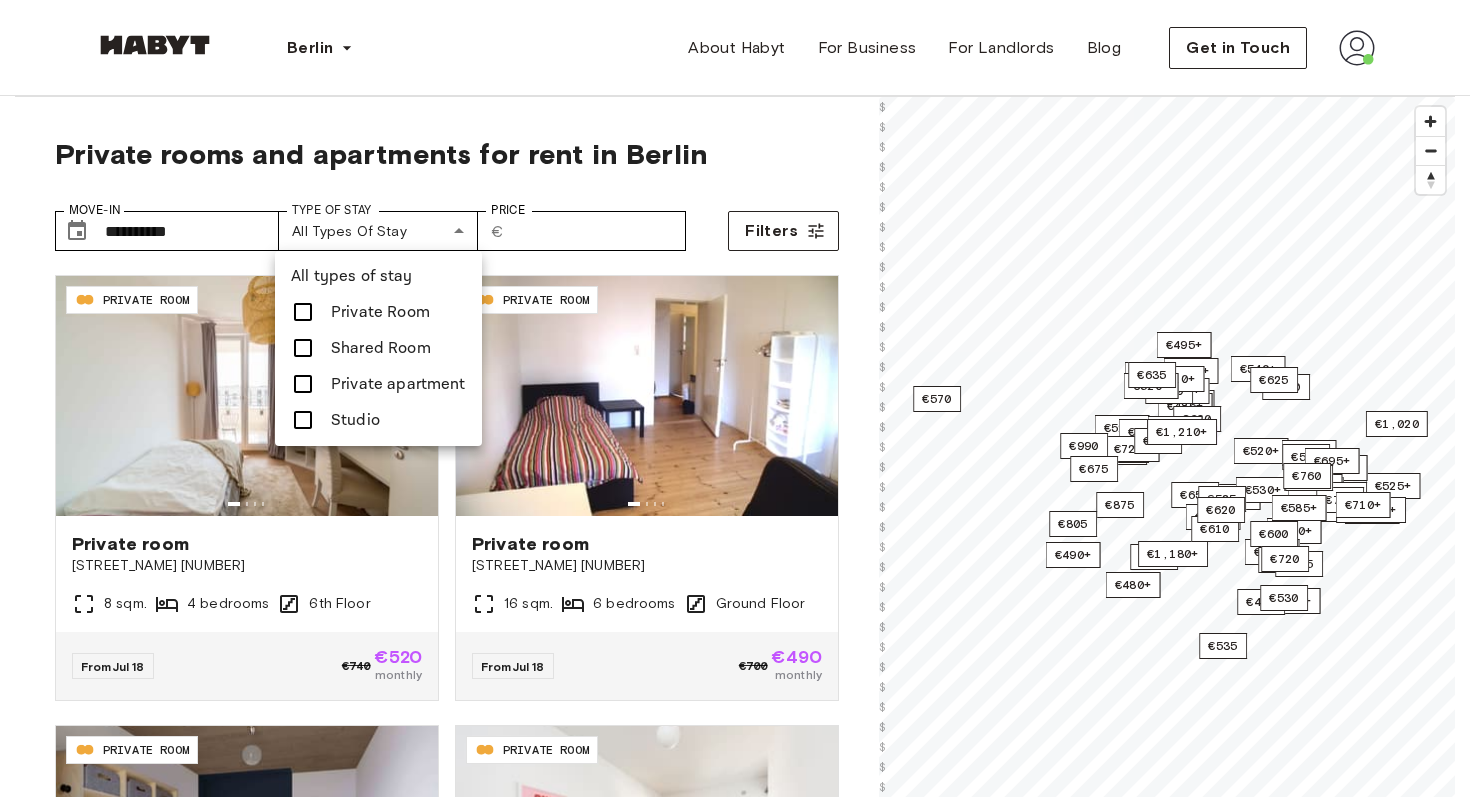 click at bounding box center (303, 384) 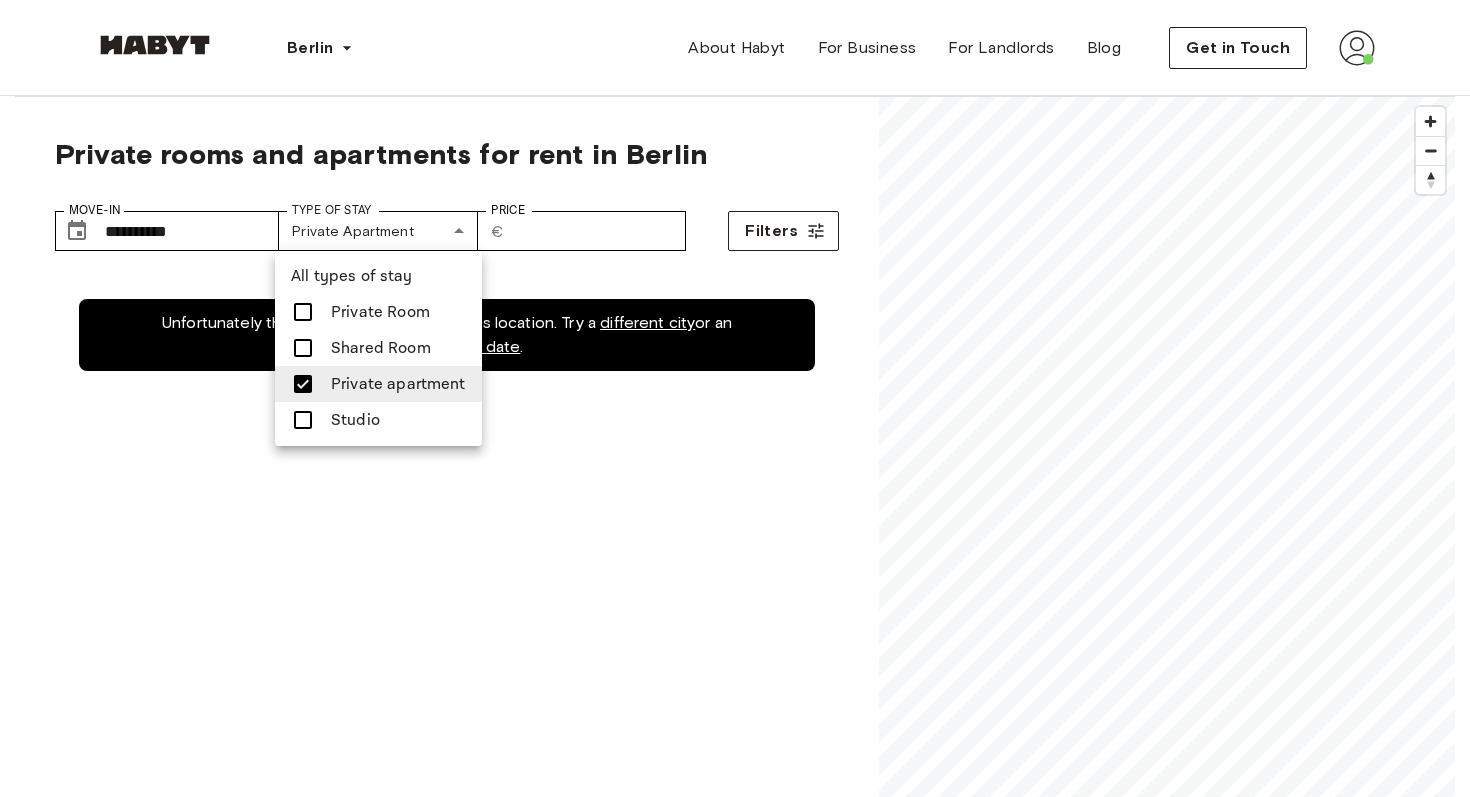 click at bounding box center [735, 398] 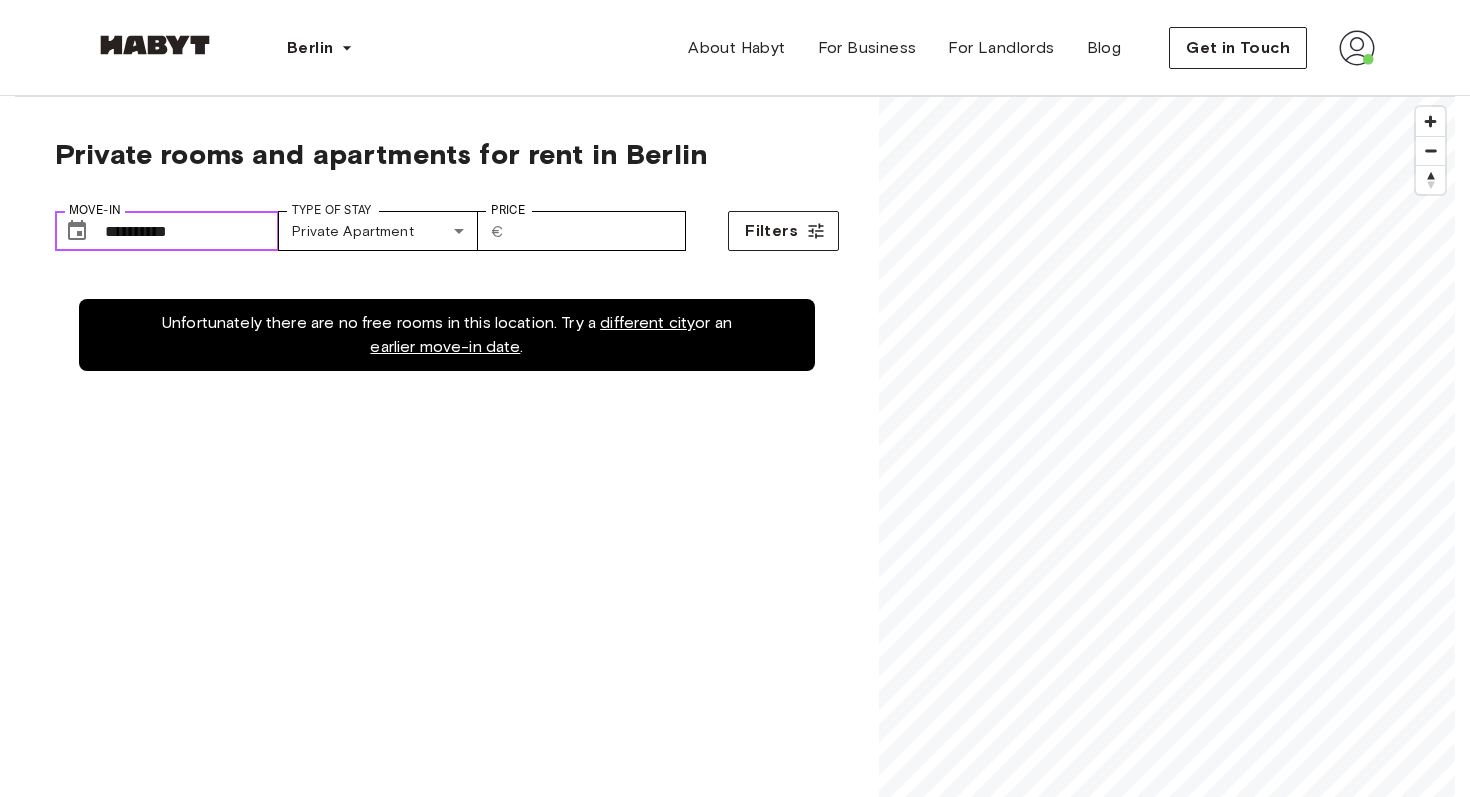 click on "**********" at bounding box center [192, 231] 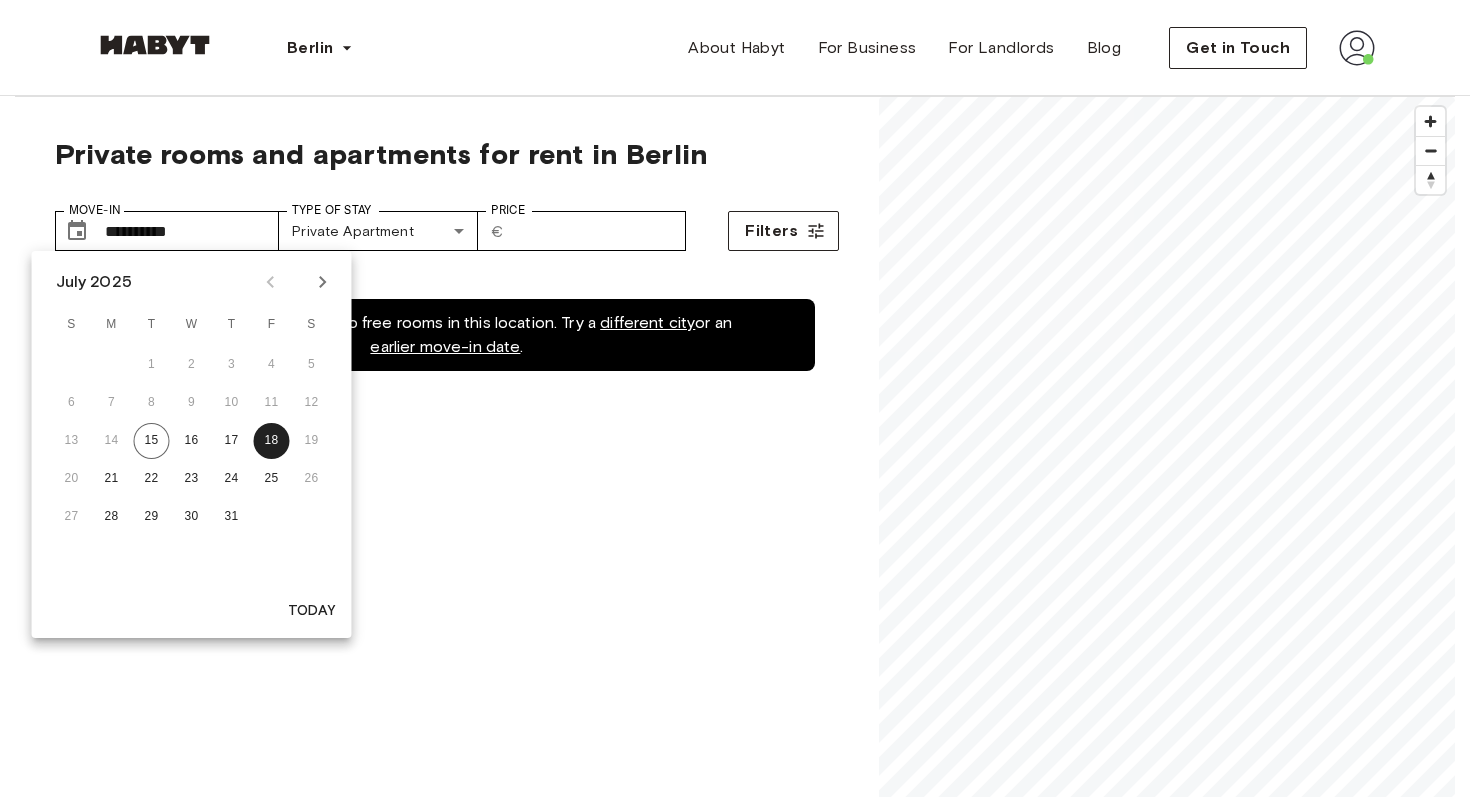 click 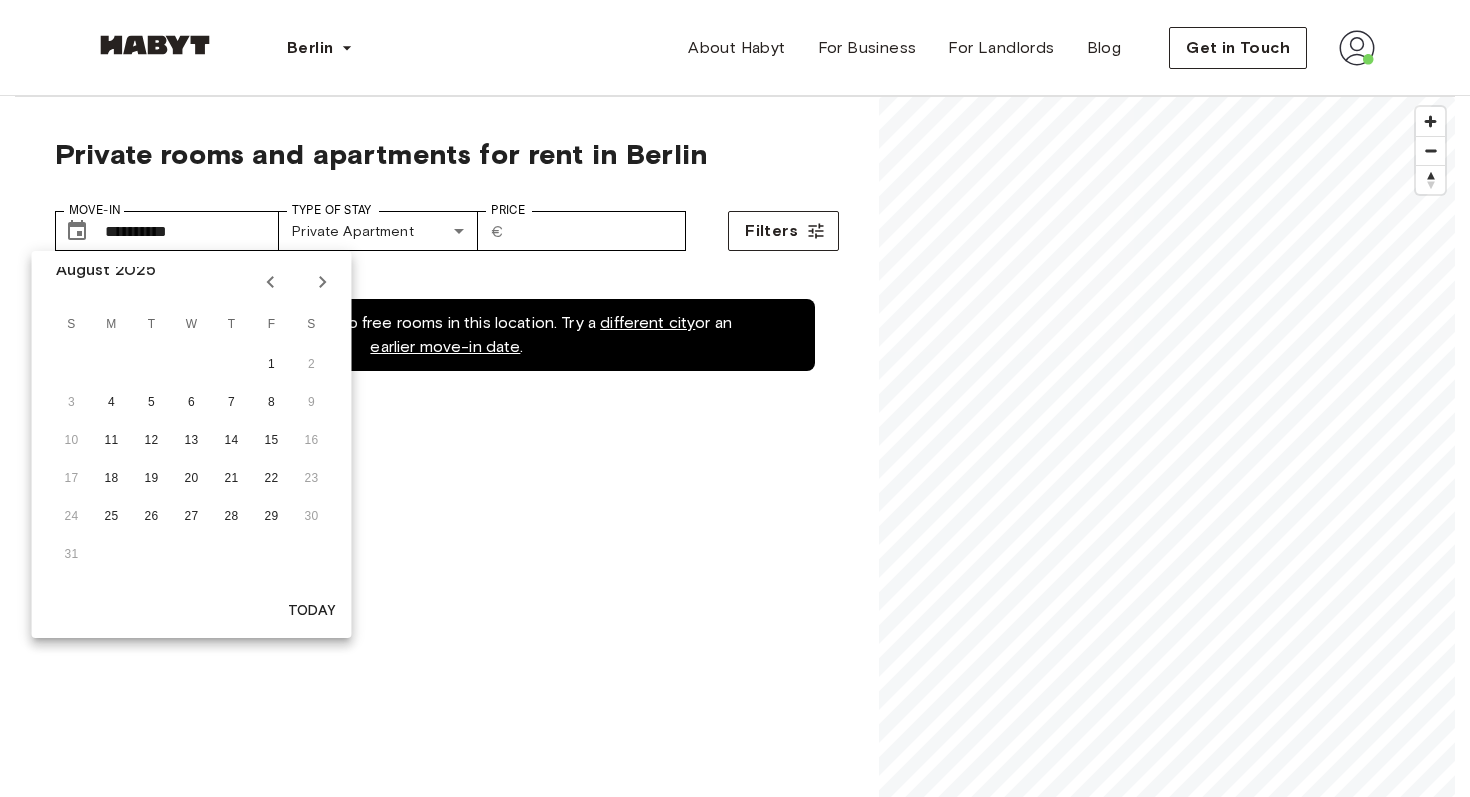 click 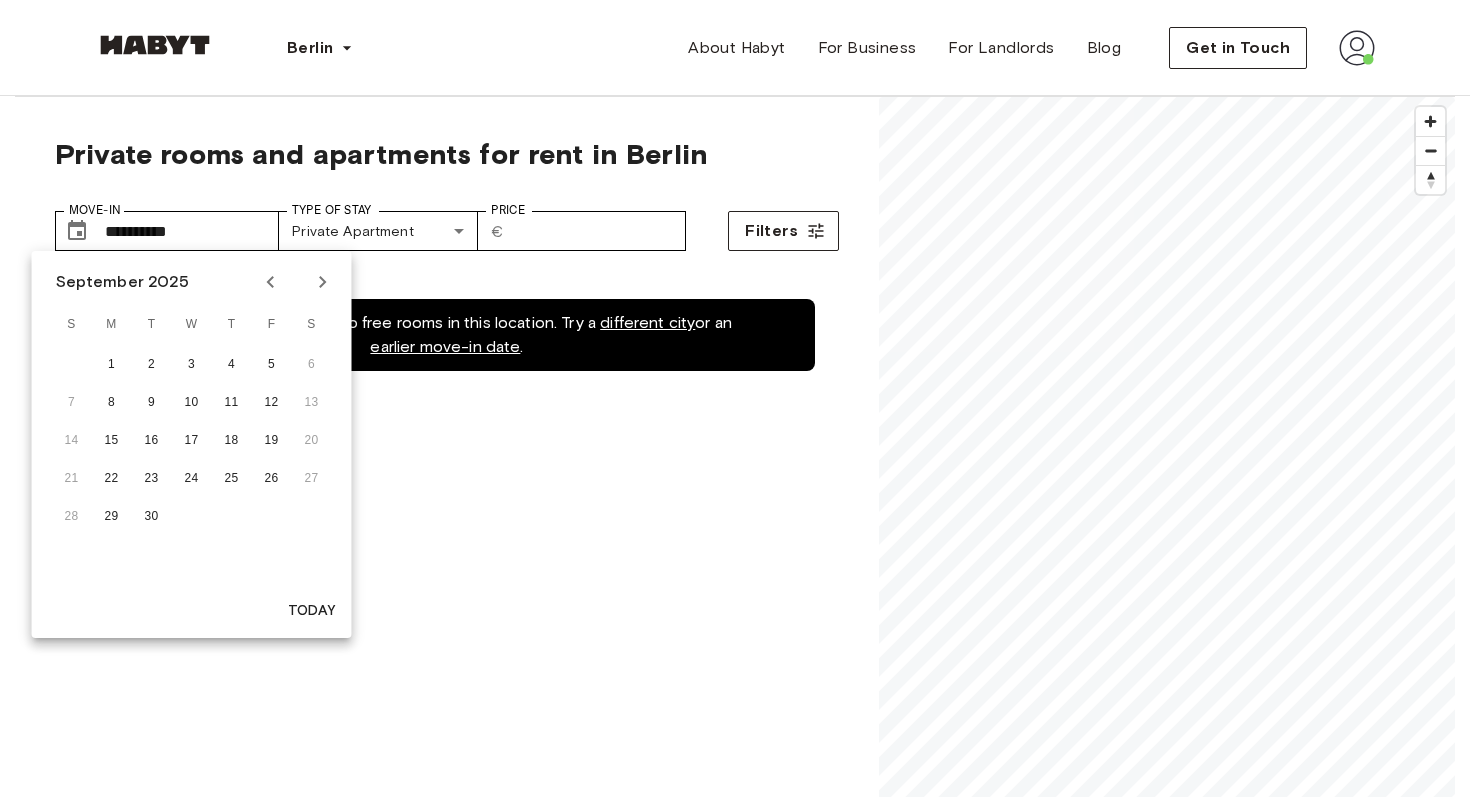 click 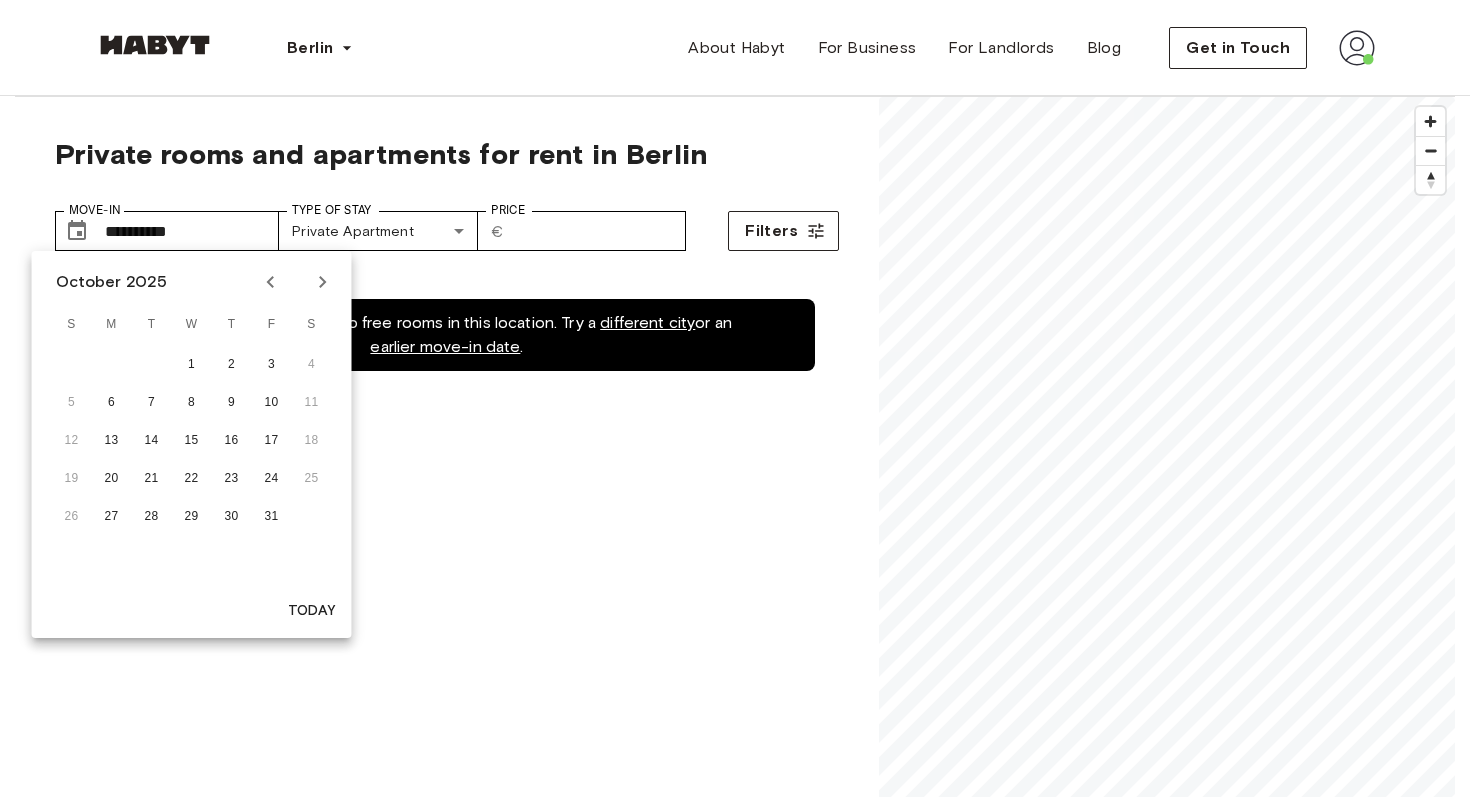 click 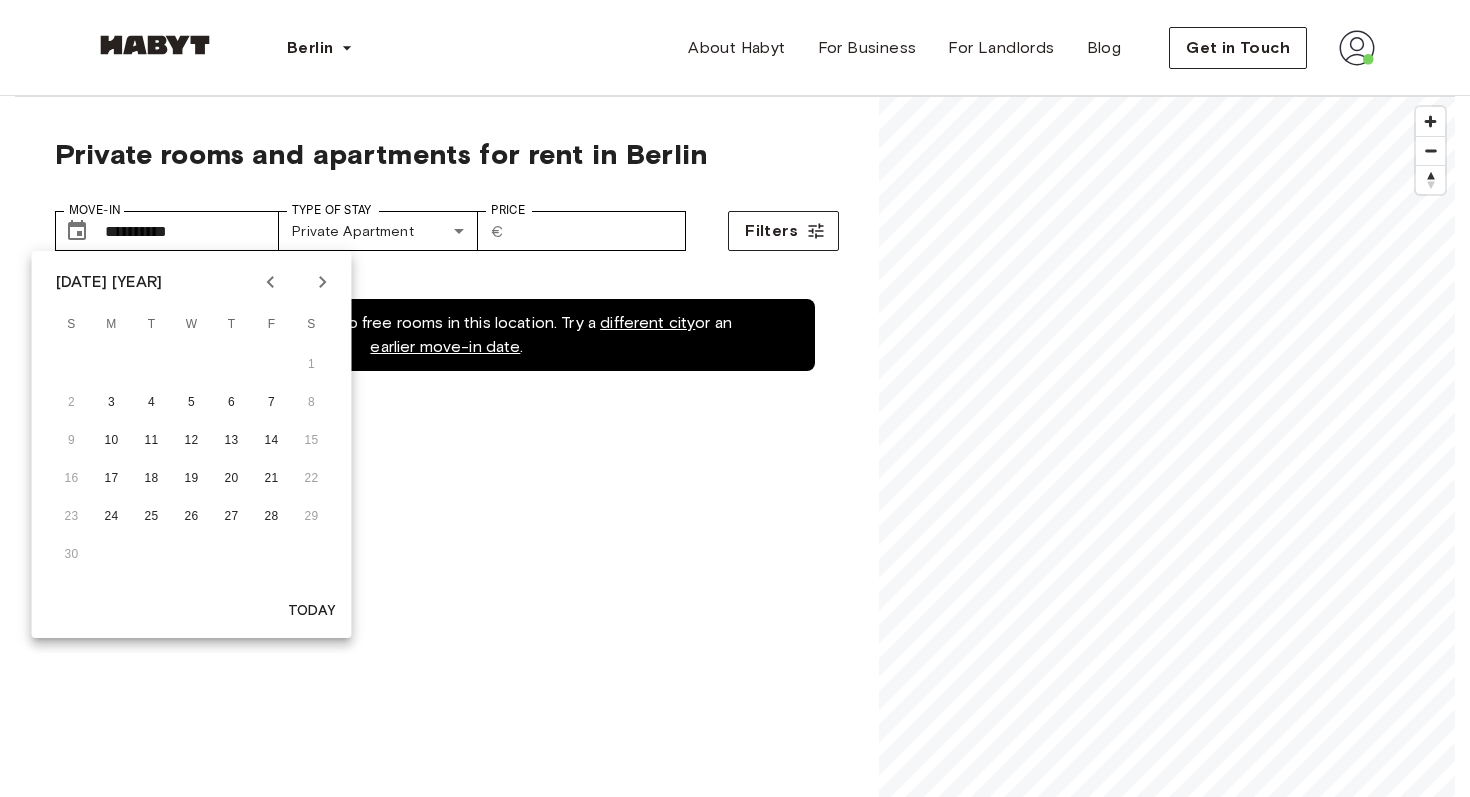 click 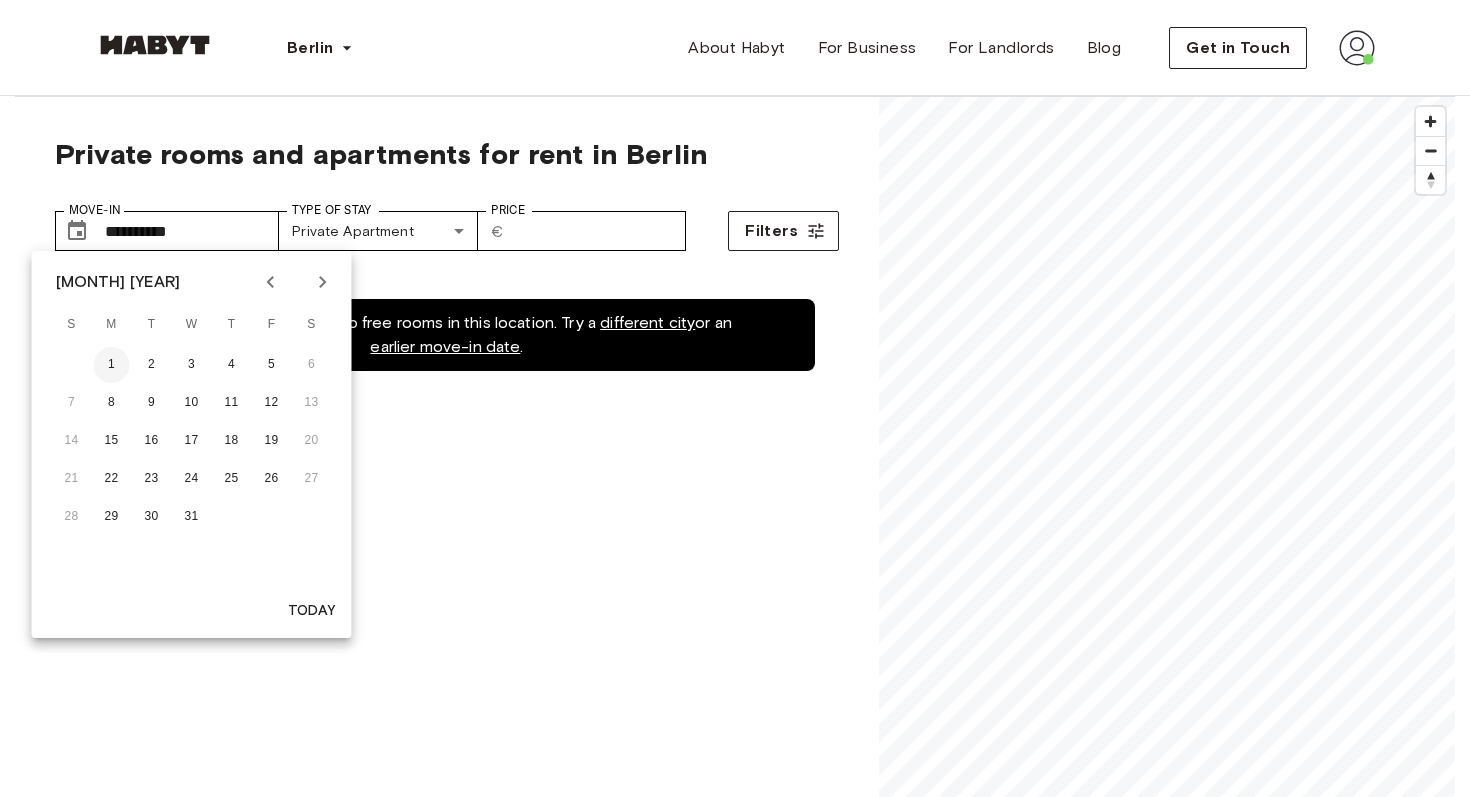 click on "1" at bounding box center (112, 365) 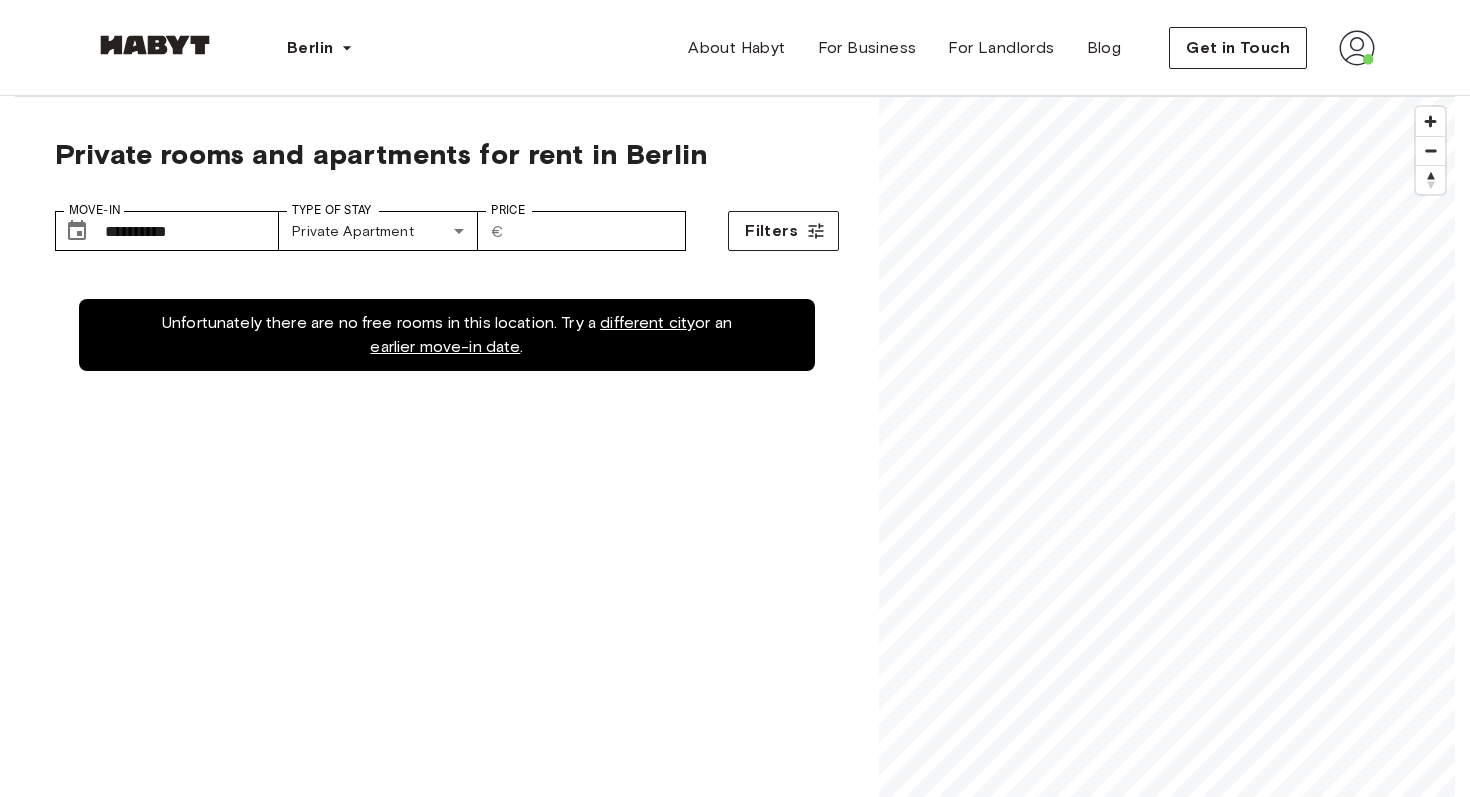 type on "**********" 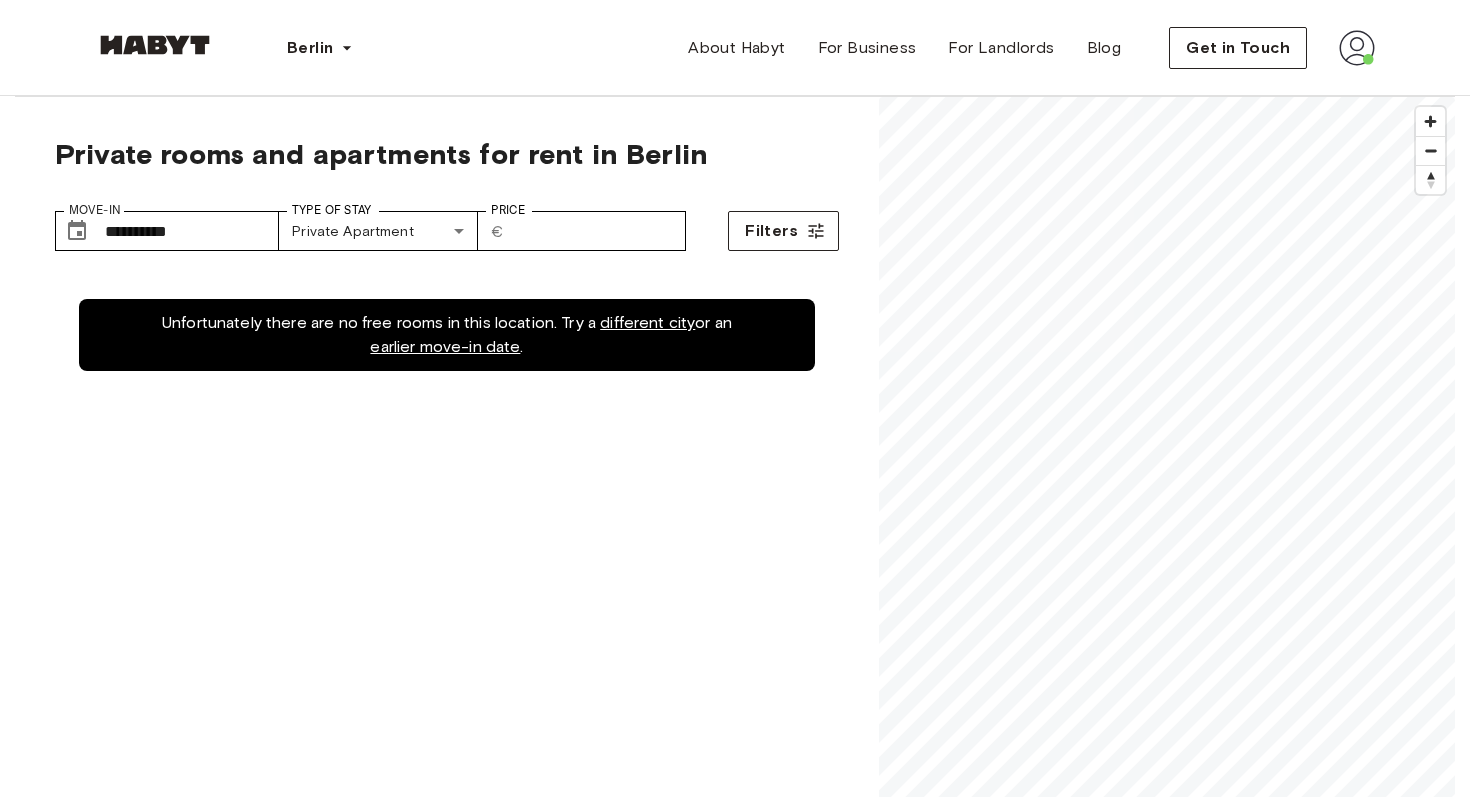 click on "Unfortunately there are no free rooms in this location. Try a   different city  or an   earlier move-in date ." at bounding box center (447, 673) 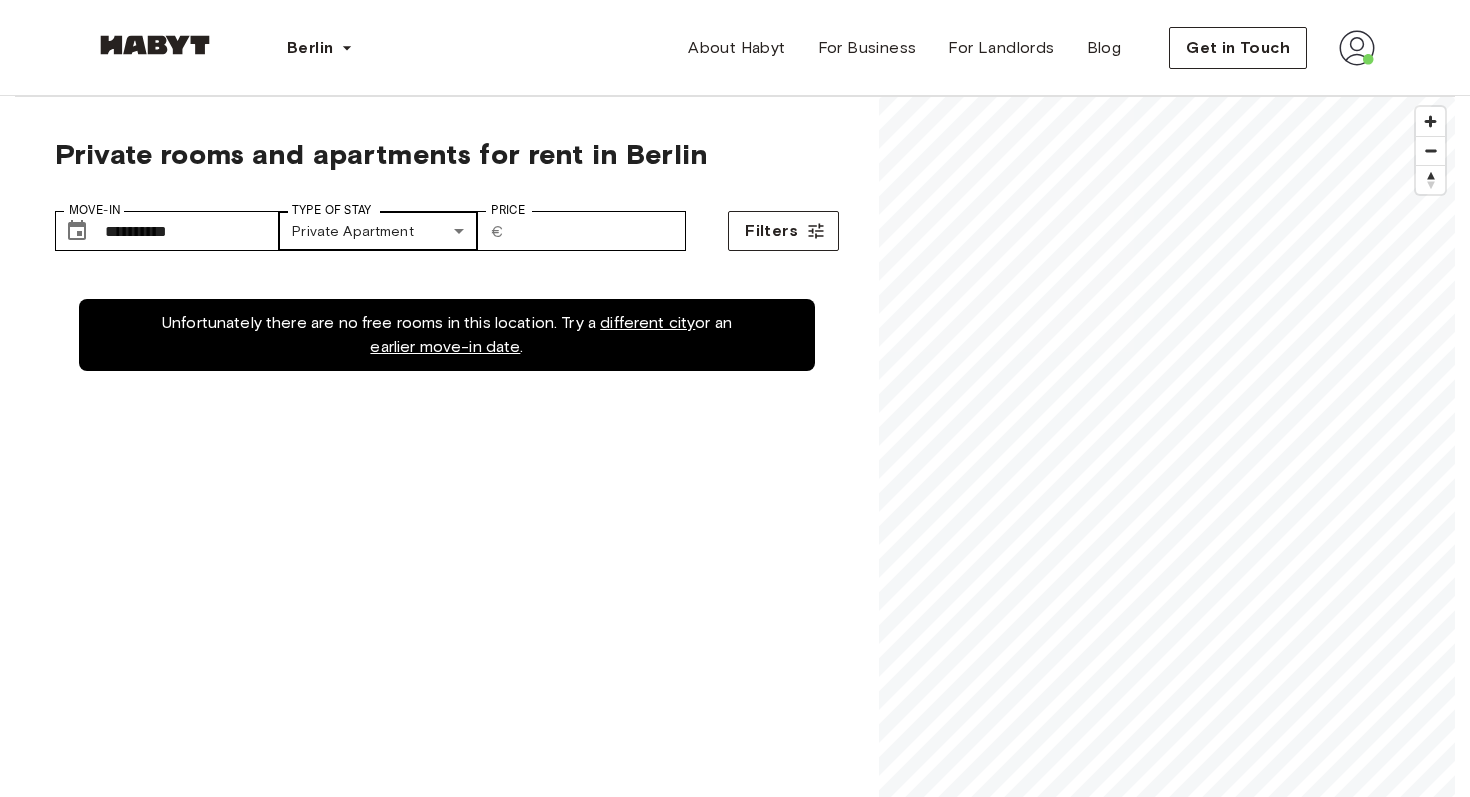 click on "About the city Berlin, the perfect blend of history and modernity With a rich history and a captivating cultural scene, Berlin keeps you enthralled with its diversity and creativity. From exploring the historic landmarks to experiencing the lively nightlife and vibrant neighborhoods, there is never a dull moment in the city. Pick your accommodation and get ready to be part of the Berlin lifestyle! Why book with Habyt?" at bounding box center [735, 2406] 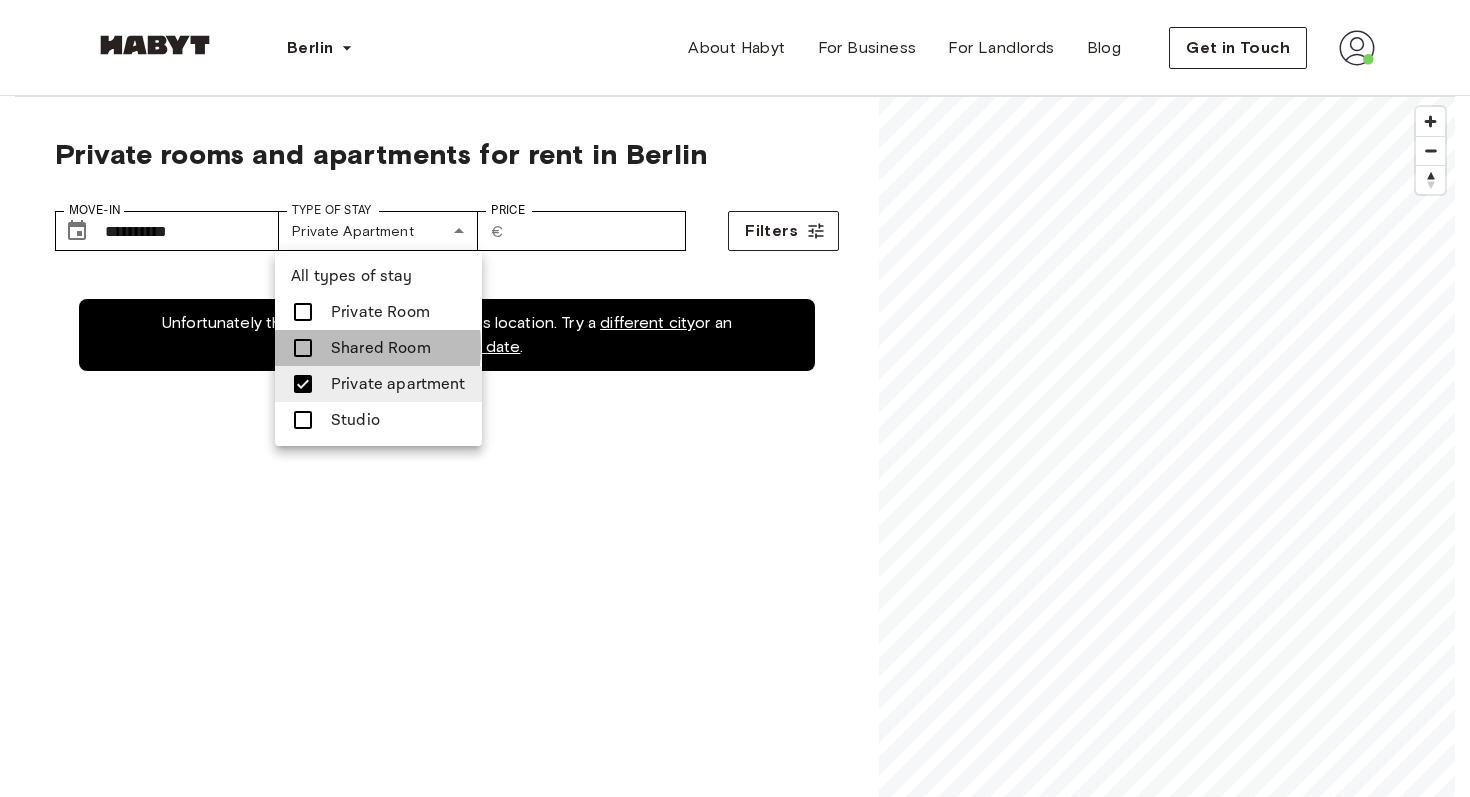 click at bounding box center [303, 348] 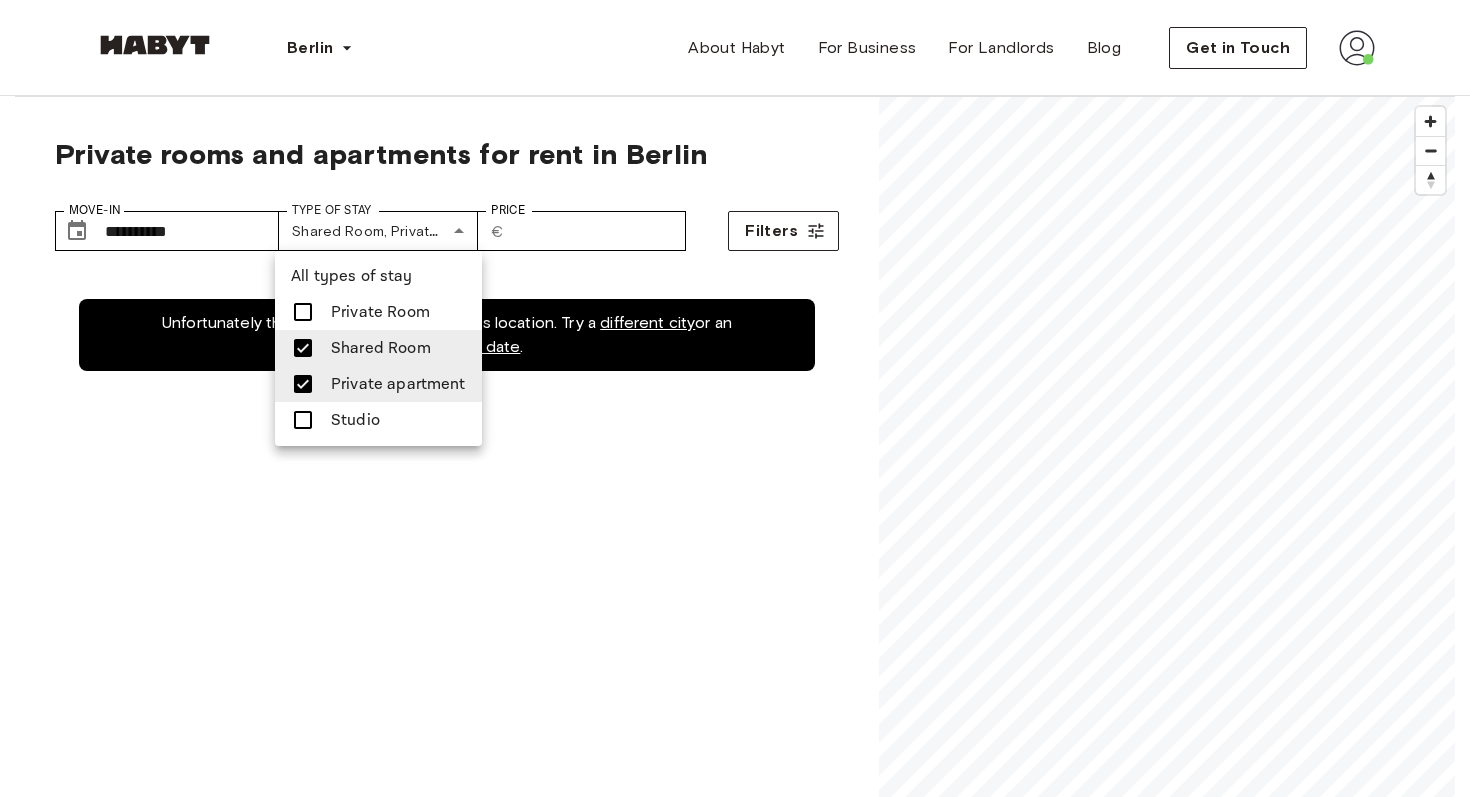 click at bounding box center (303, 384) 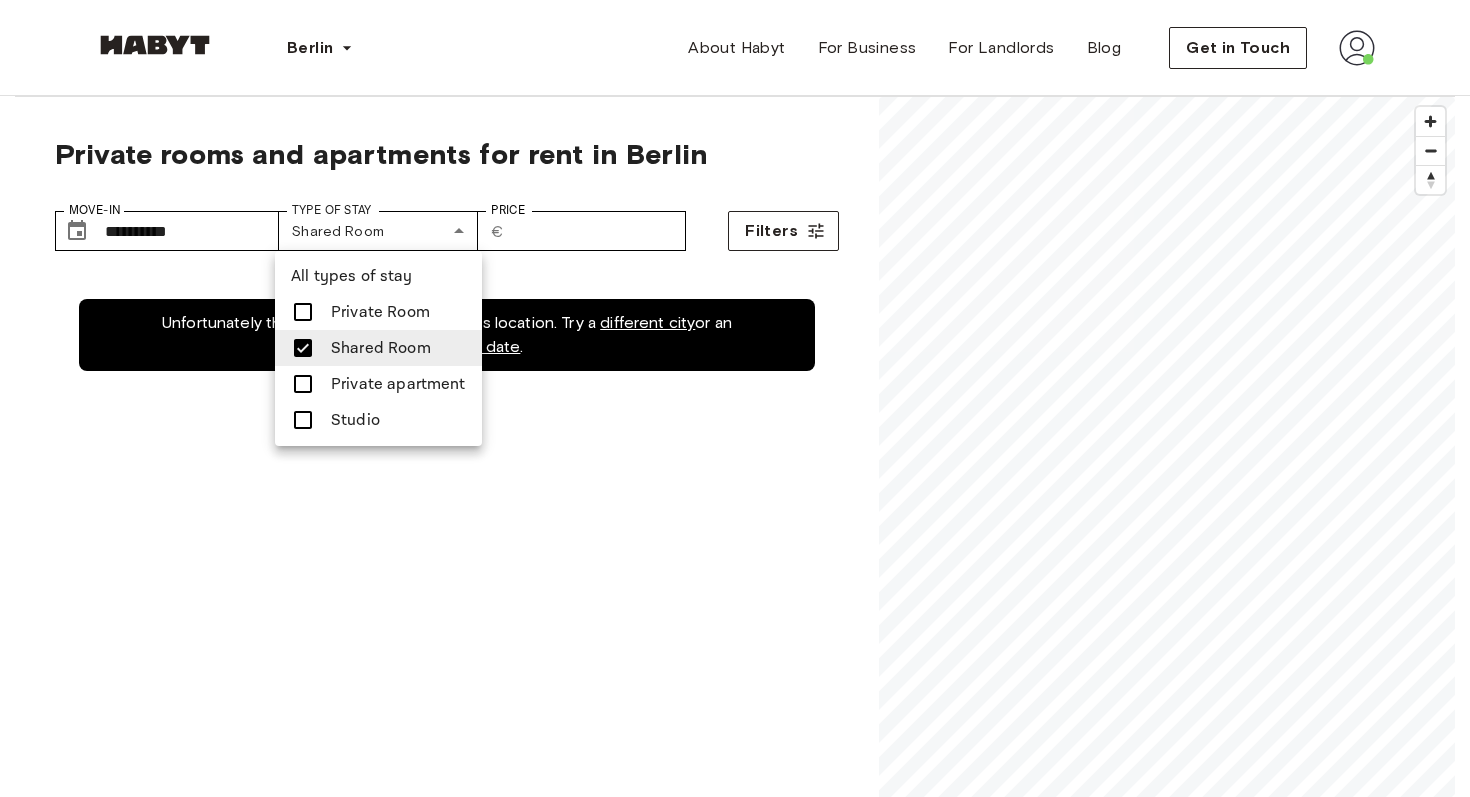 click at bounding box center [303, 312] 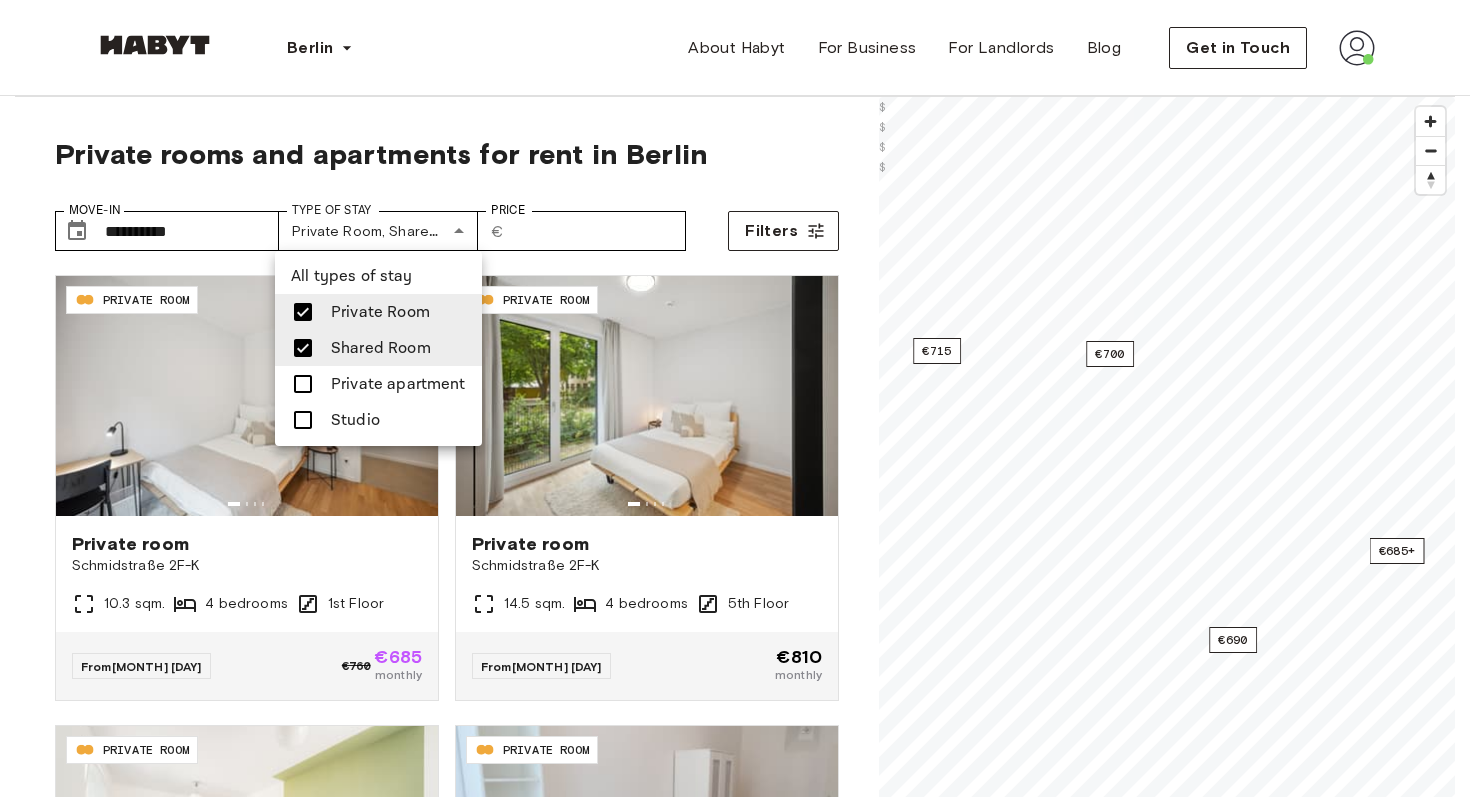 click at bounding box center [303, 348] 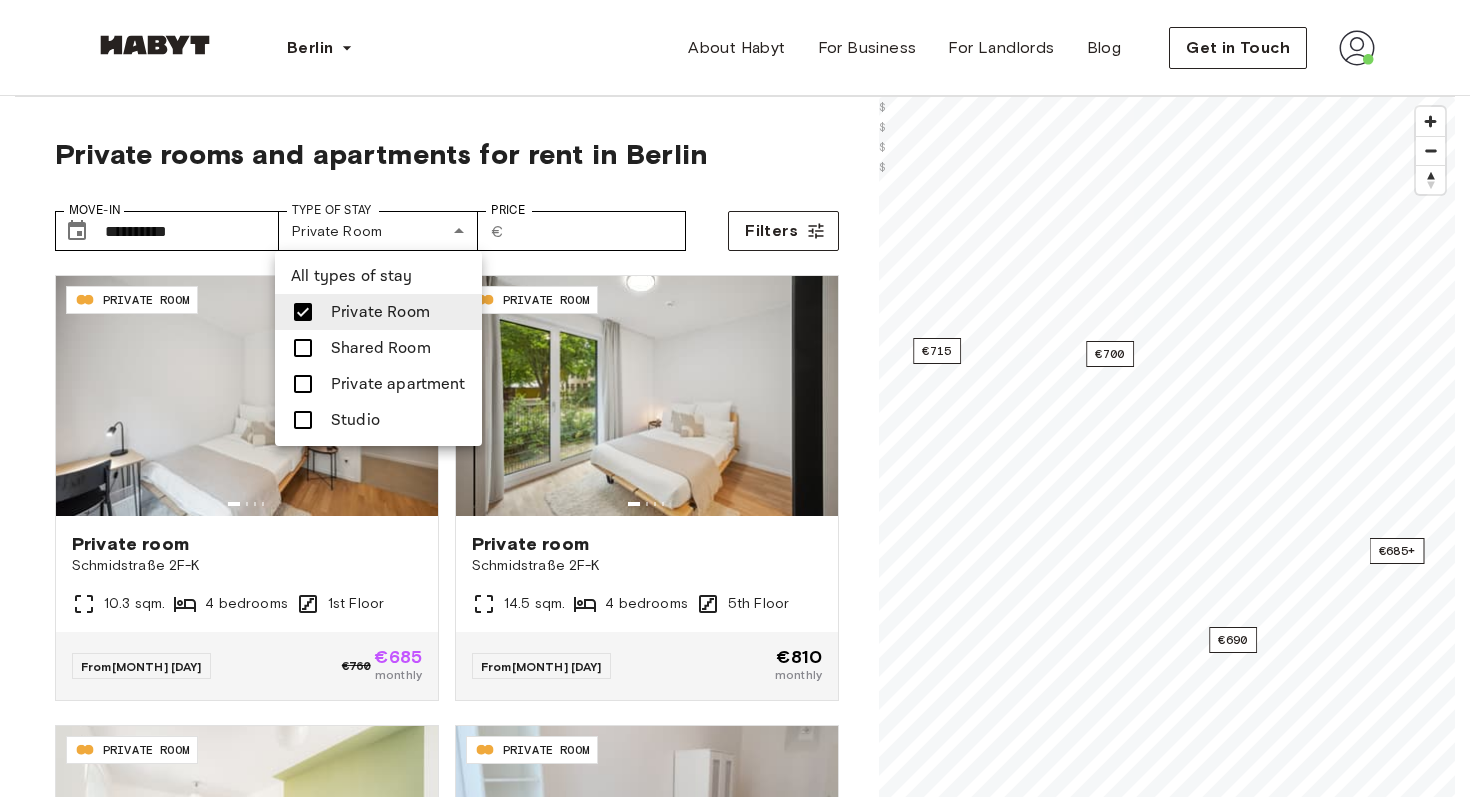 click at bounding box center (303, 384) 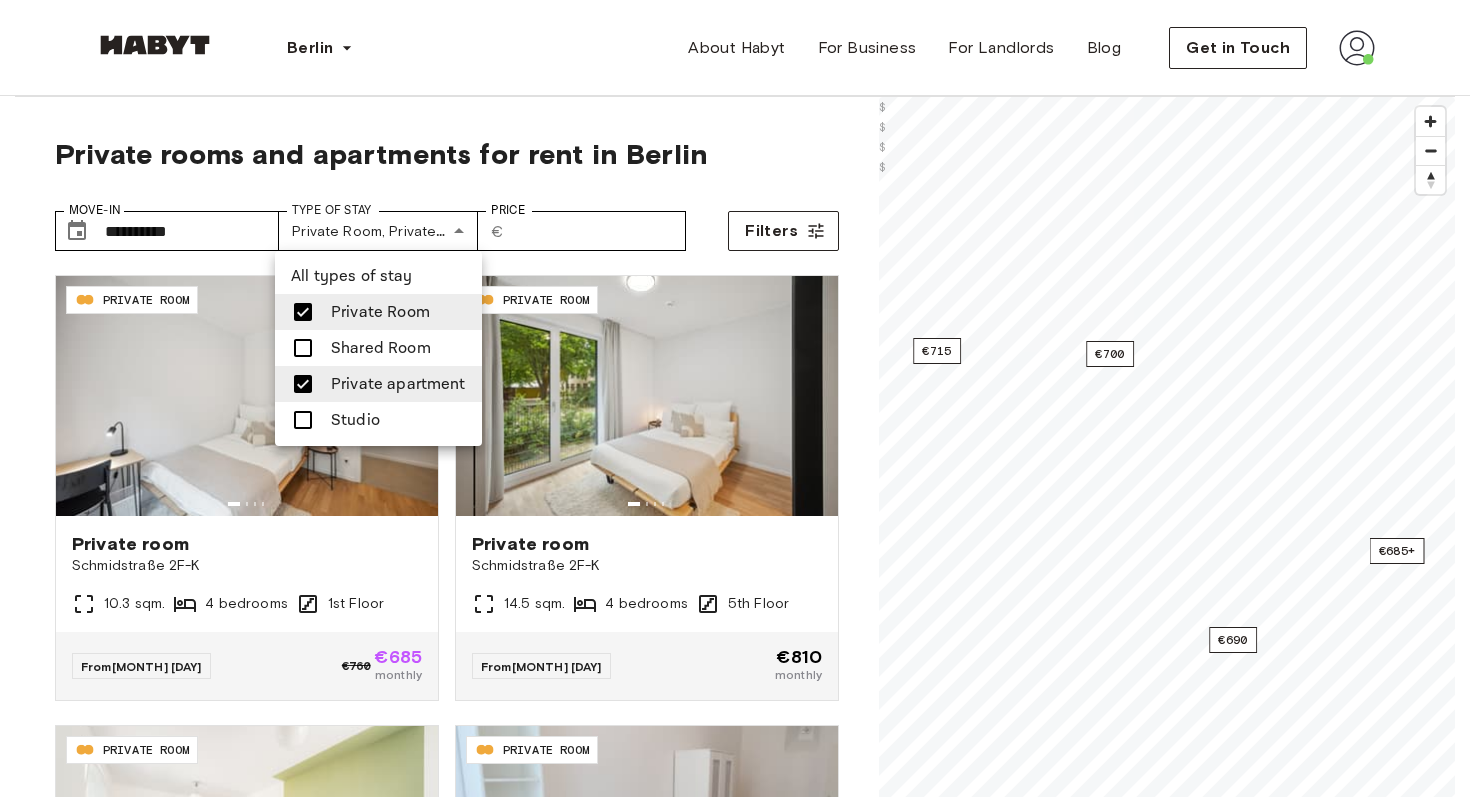 click at bounding box center [303, 312] 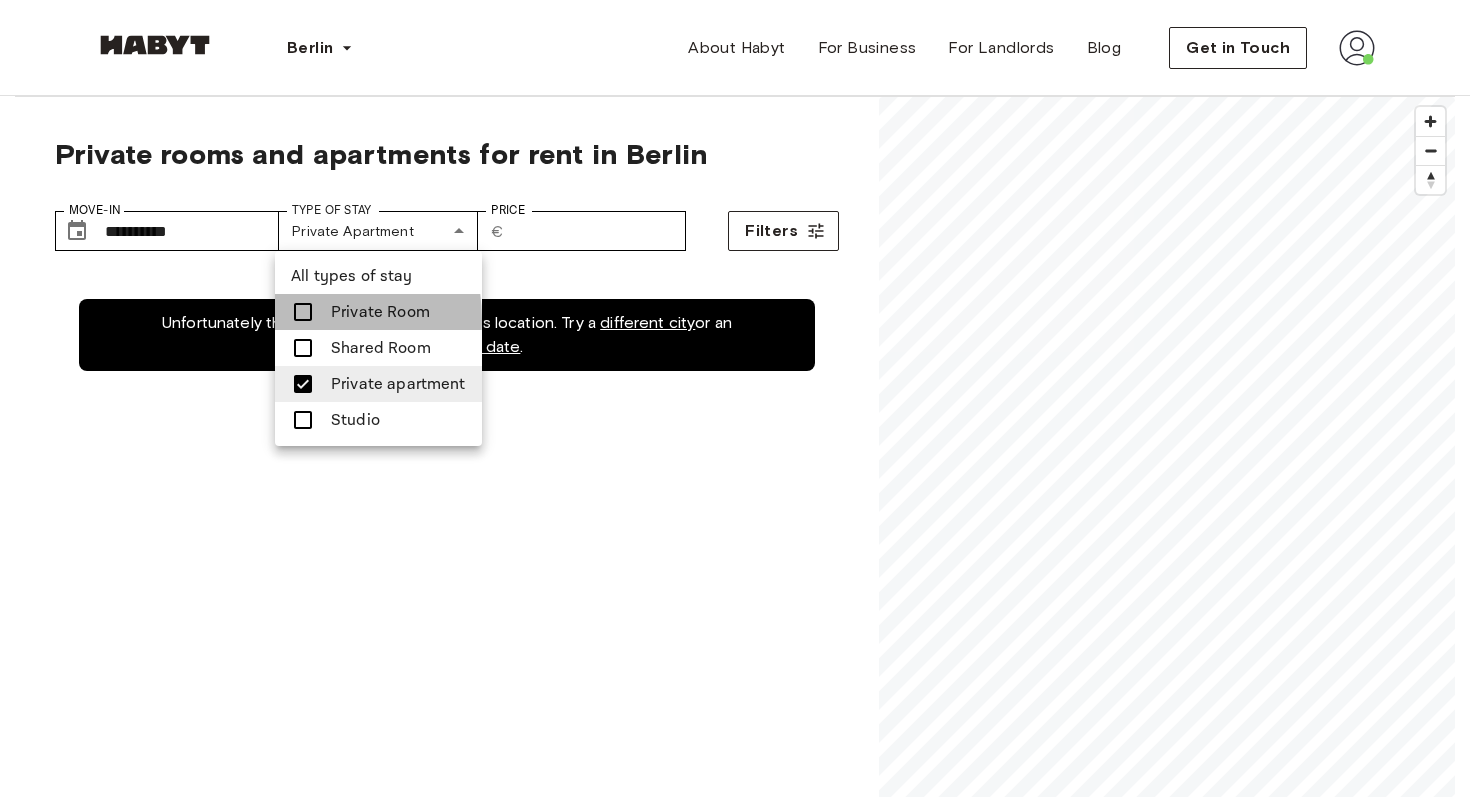 click at bounding box center (303, 312) 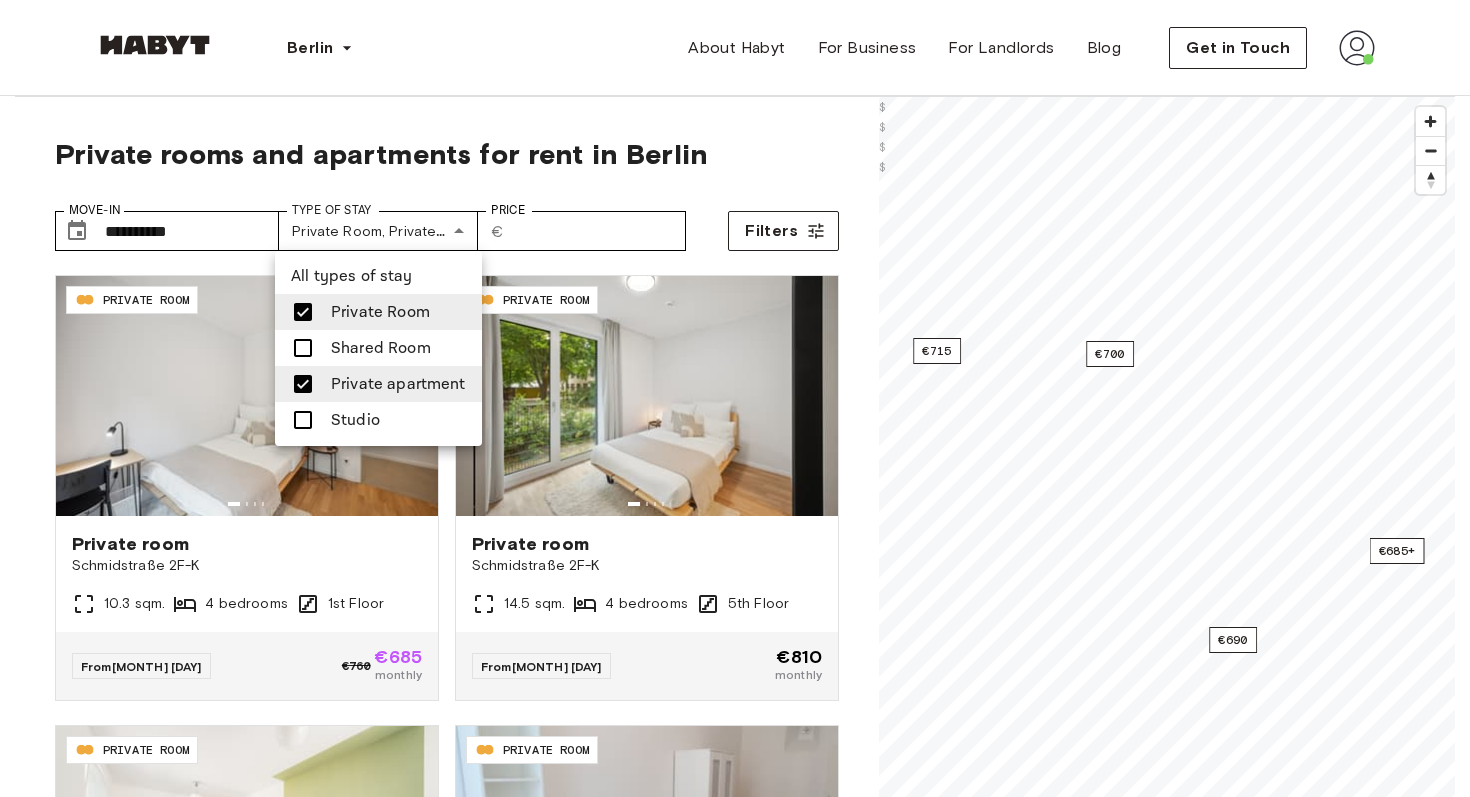 click at bounding box center (303, 420) 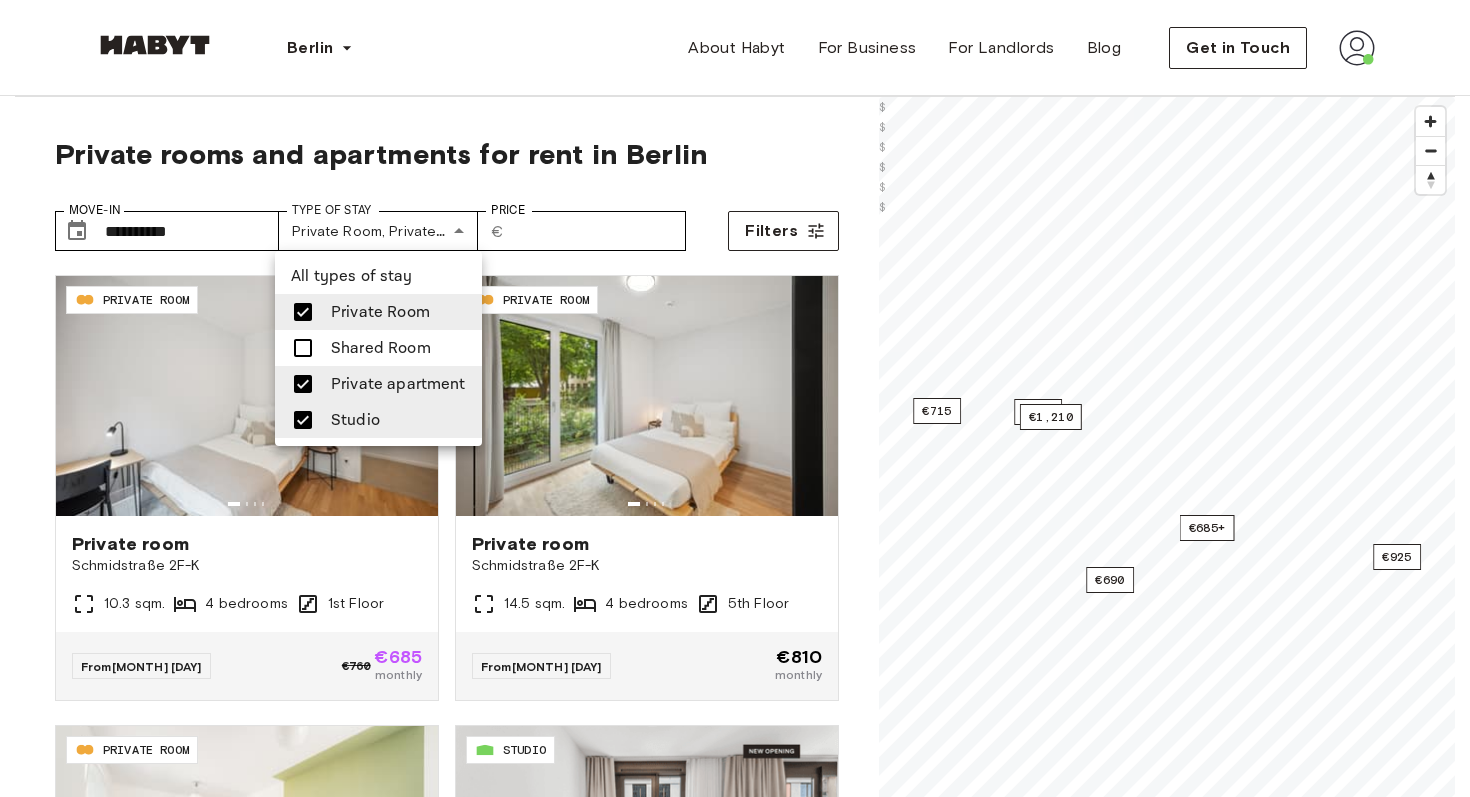 click at bounding box center [303, 384] 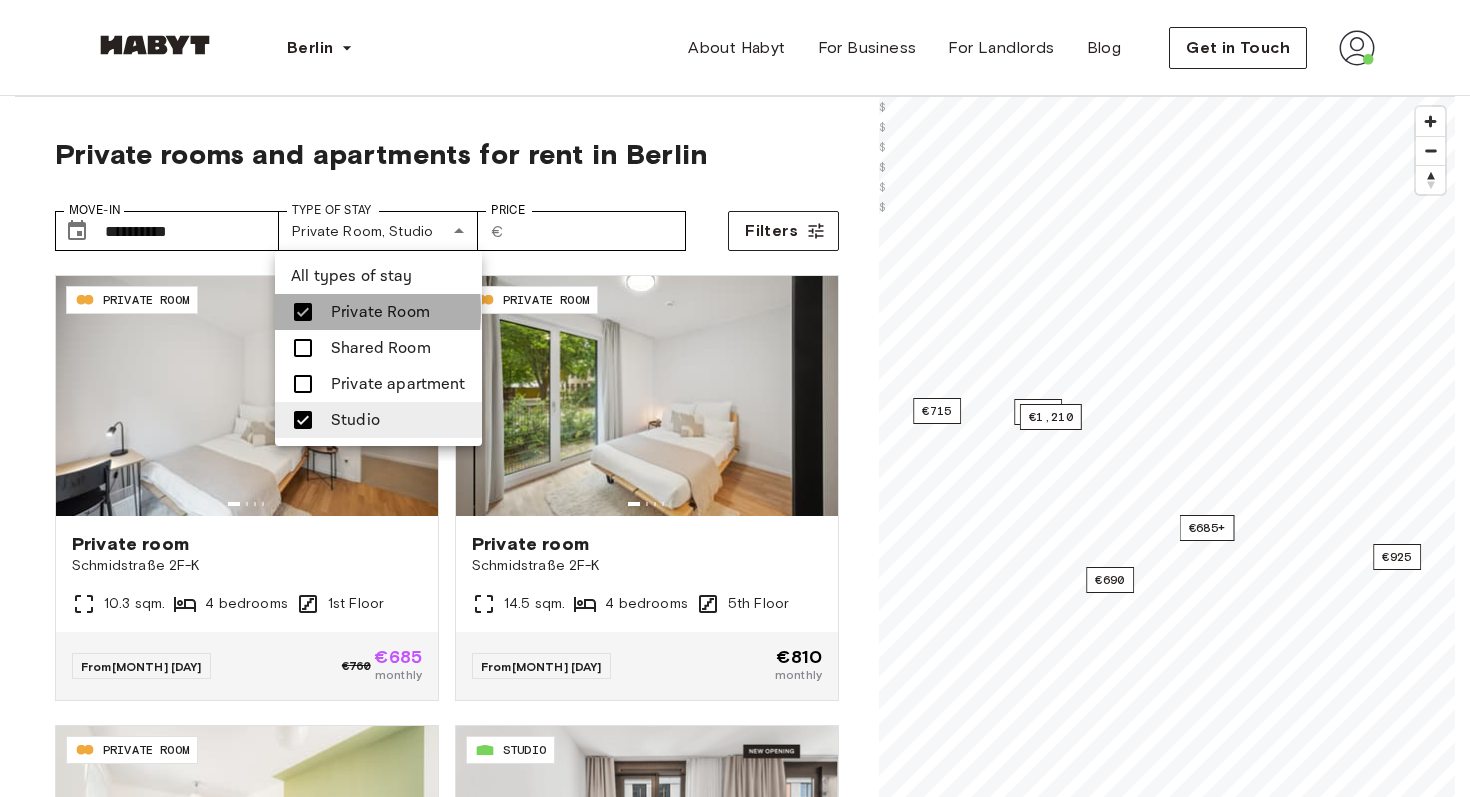 click at bounding box center (303, 312) 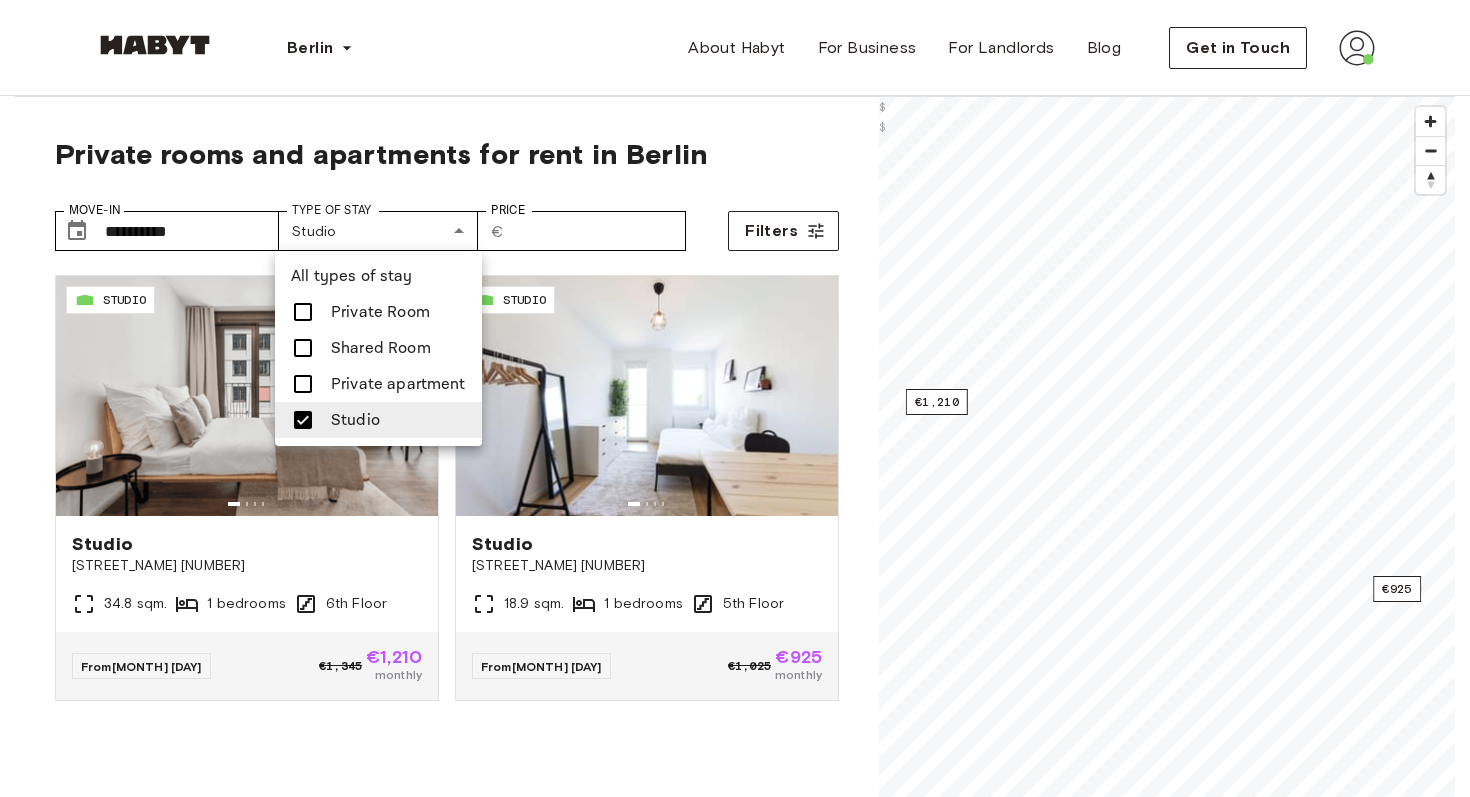 click at bounding box center (735, 398) 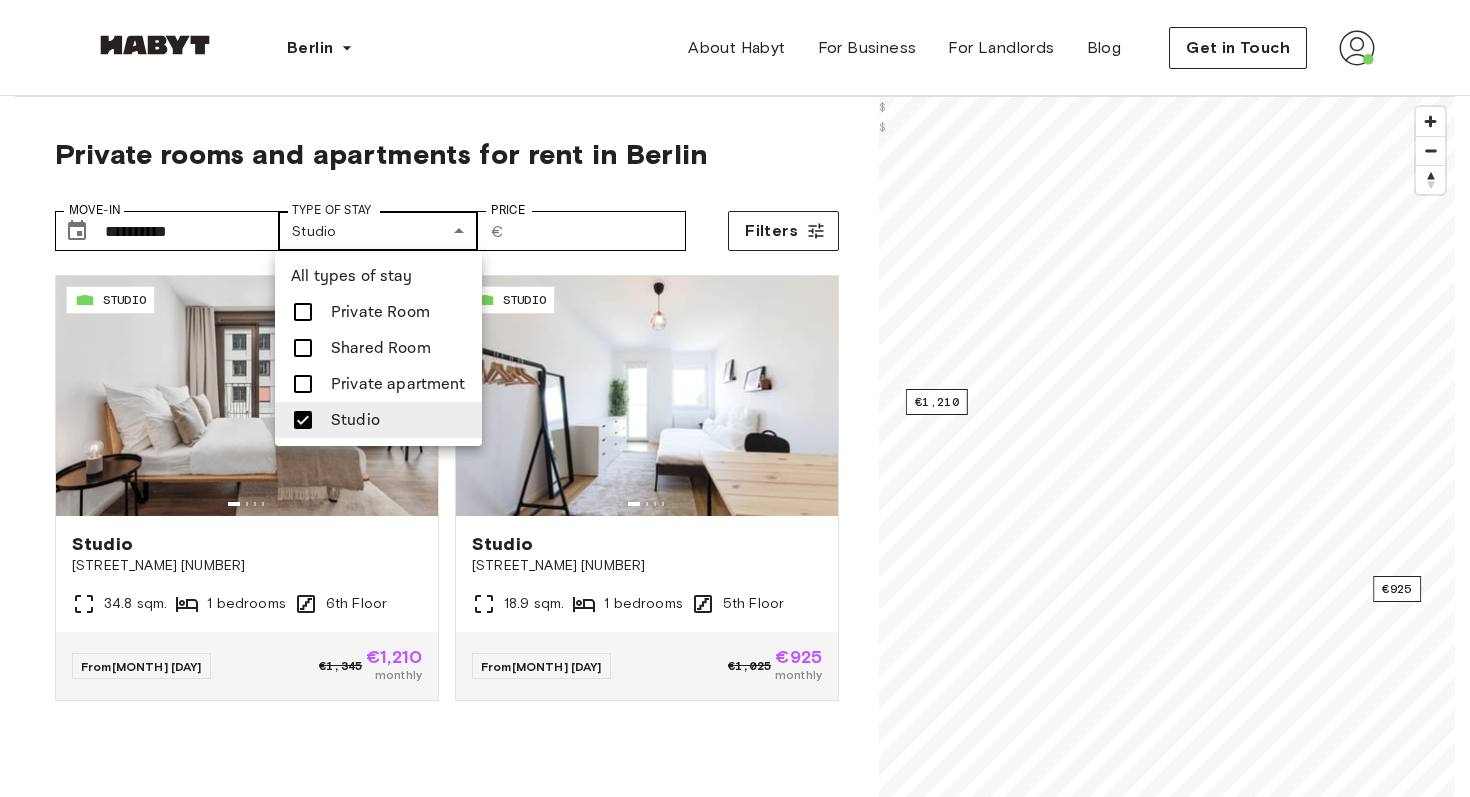 click on "Lisa-Fittko-Straße 7 34.8 sqm. 1 bedrooms 6th Floor From [MONTH] [DAY] €1,345 €1,210 monthly Archibaldweg 12 18.9 sqm. 1 bedrooms 5th Floor From [MONTH] [DAY] €1,025 €925 monthly €1,210 €925 © Mapbox © OpenStreetMap Improve this map $ $ About the city Berlin, the perfect blend of history and modernity Why book with Habyt?
Why rent a room in Berlin? Where to start?
Where should I live in Berlin? Rooms for rent available in Berlin
F.A.Q. Can I visit / view the apartment? How are your rooms and flats furnished?" at bounding box center (735, 2406) 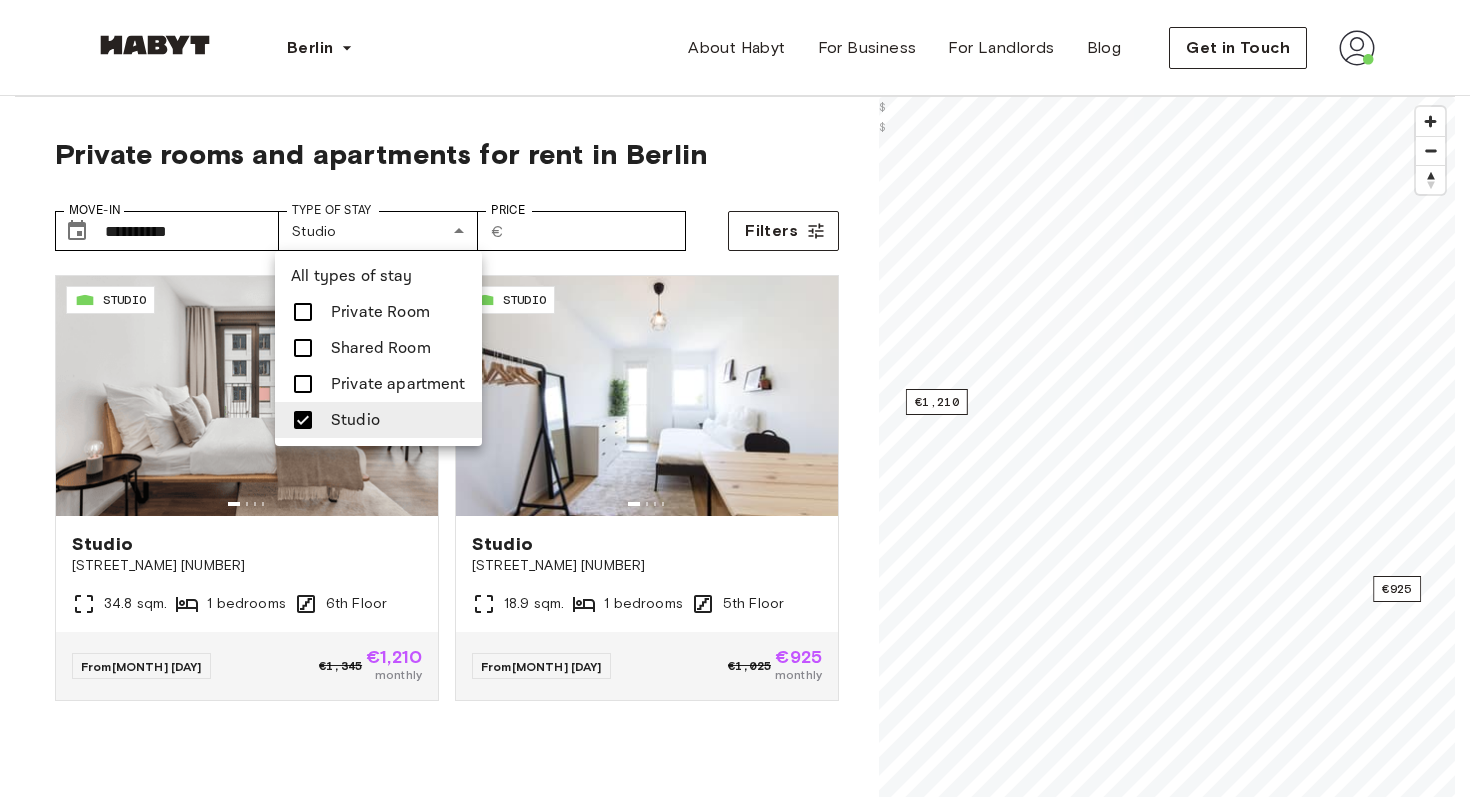 click at bounding box center (303, 420) 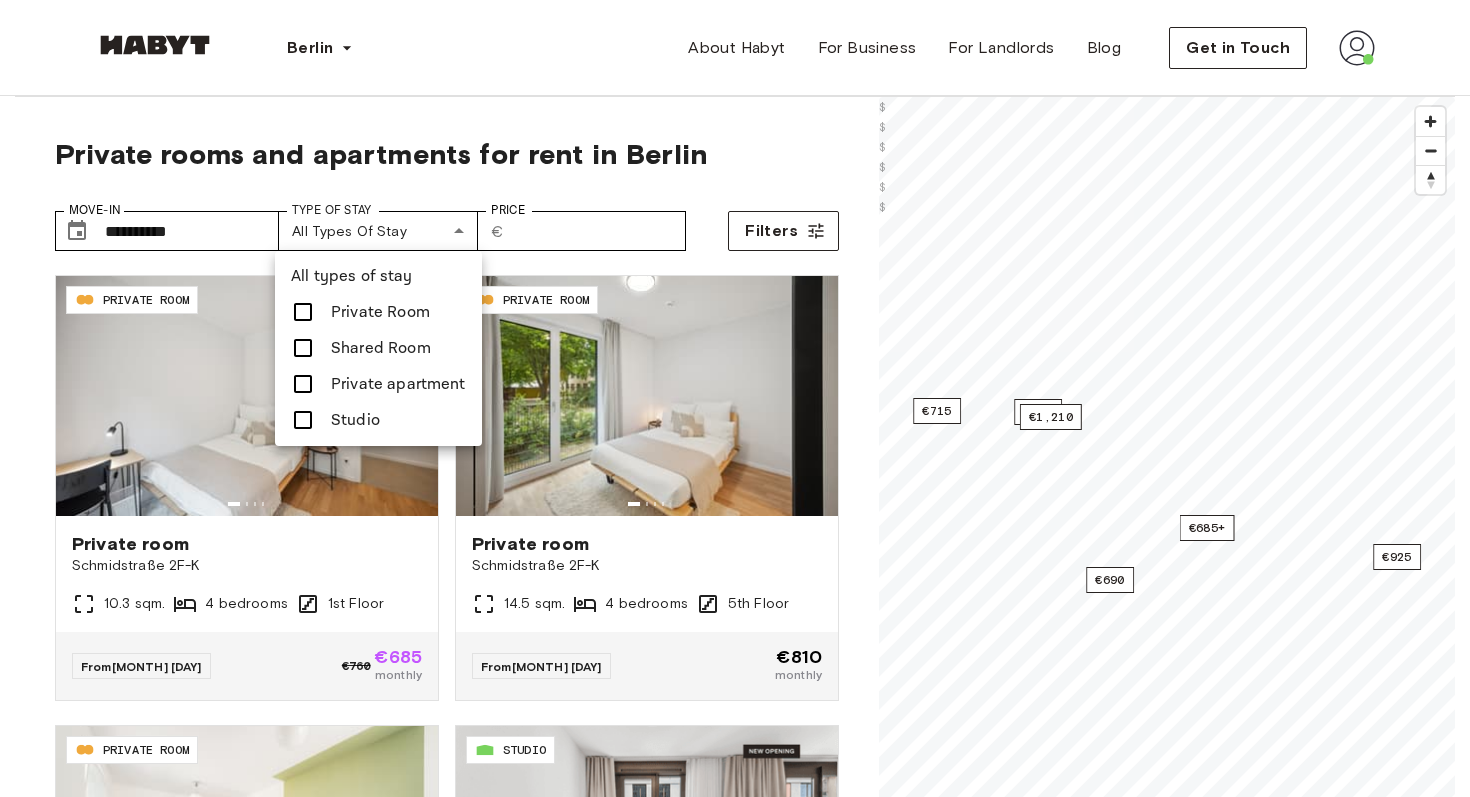 click on "Shared Room" at bounding box center [378, 348] 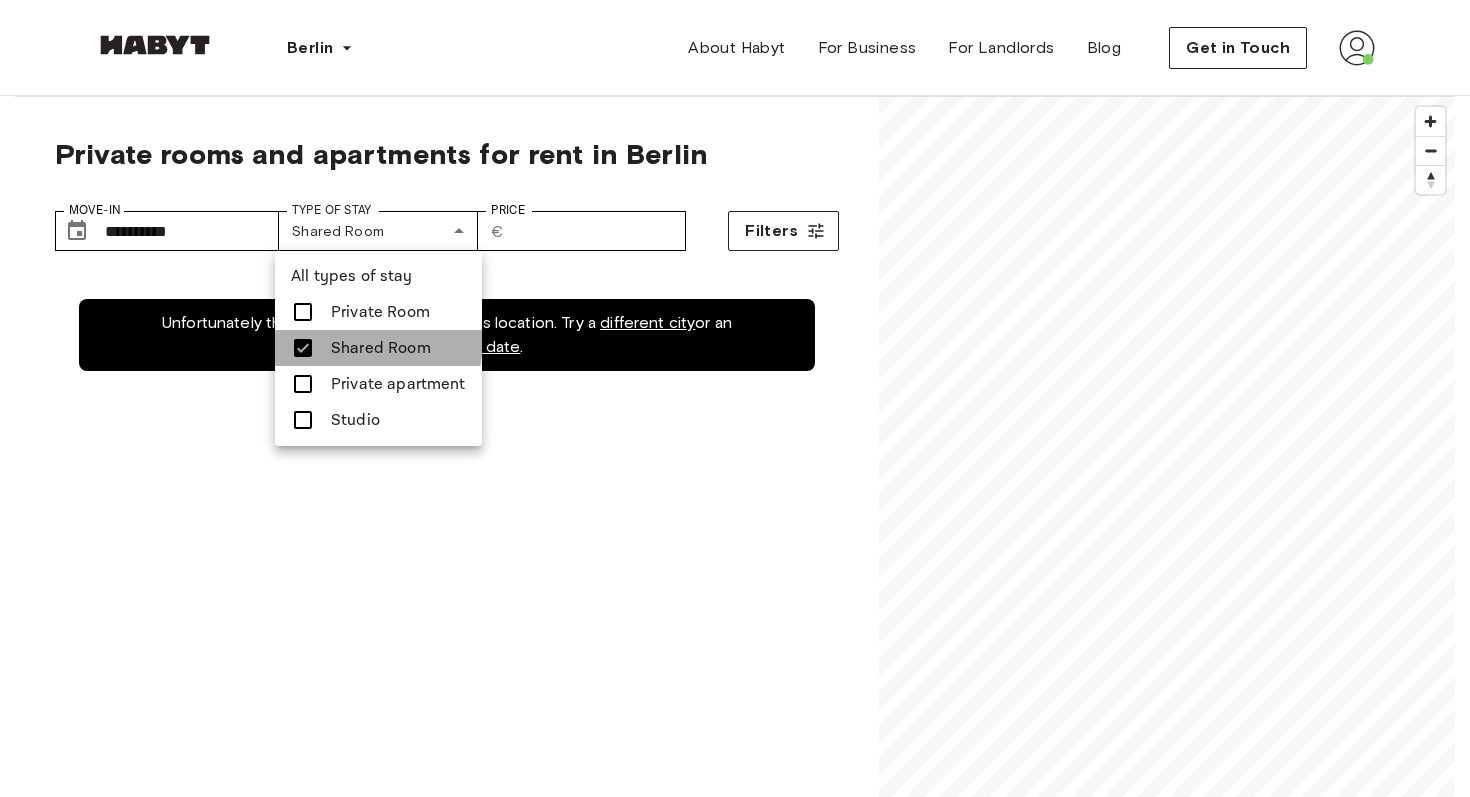 click on "Shared Room" at bounding box center [378, 348] 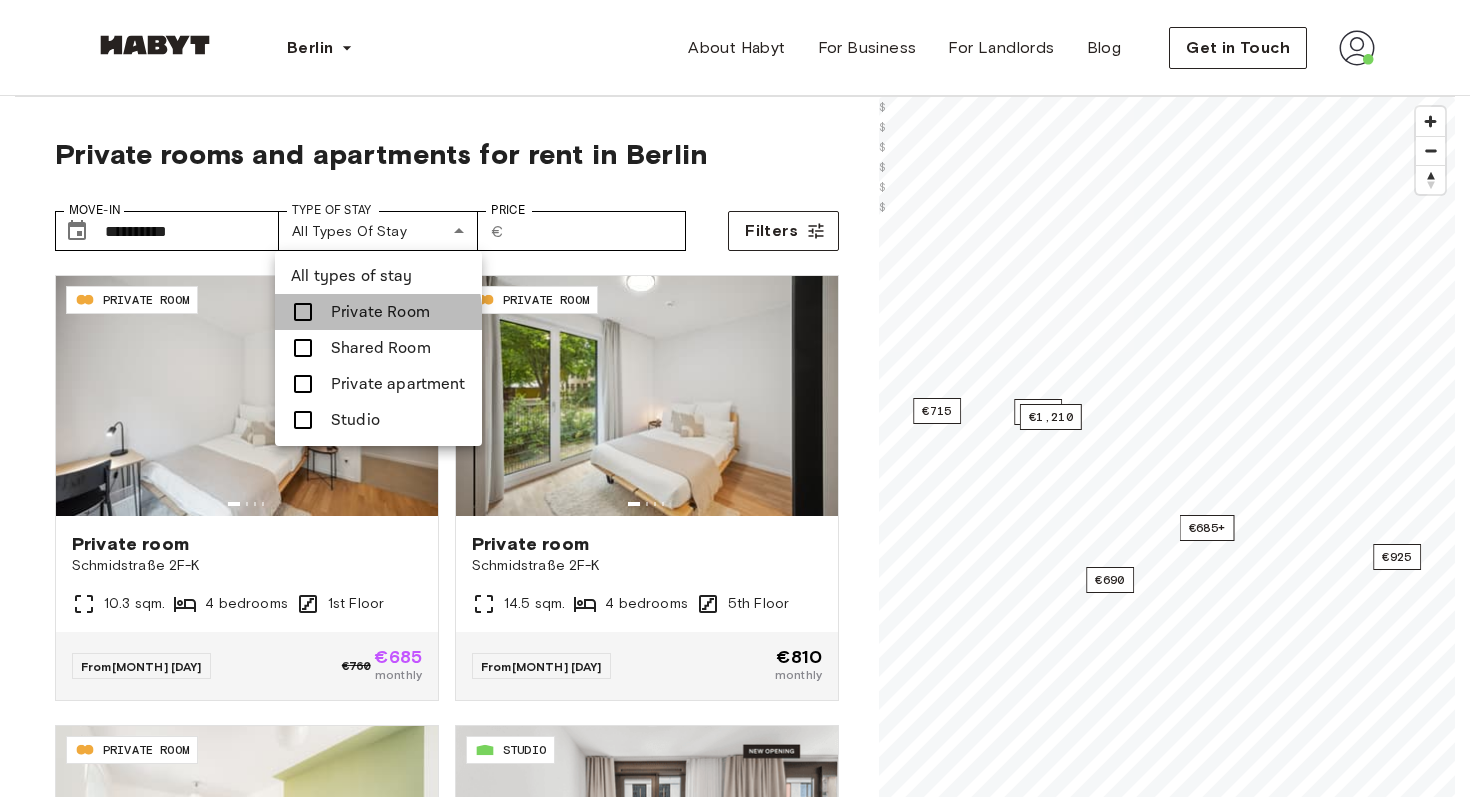 click on "Private Room" at bounding box center [378, 312] 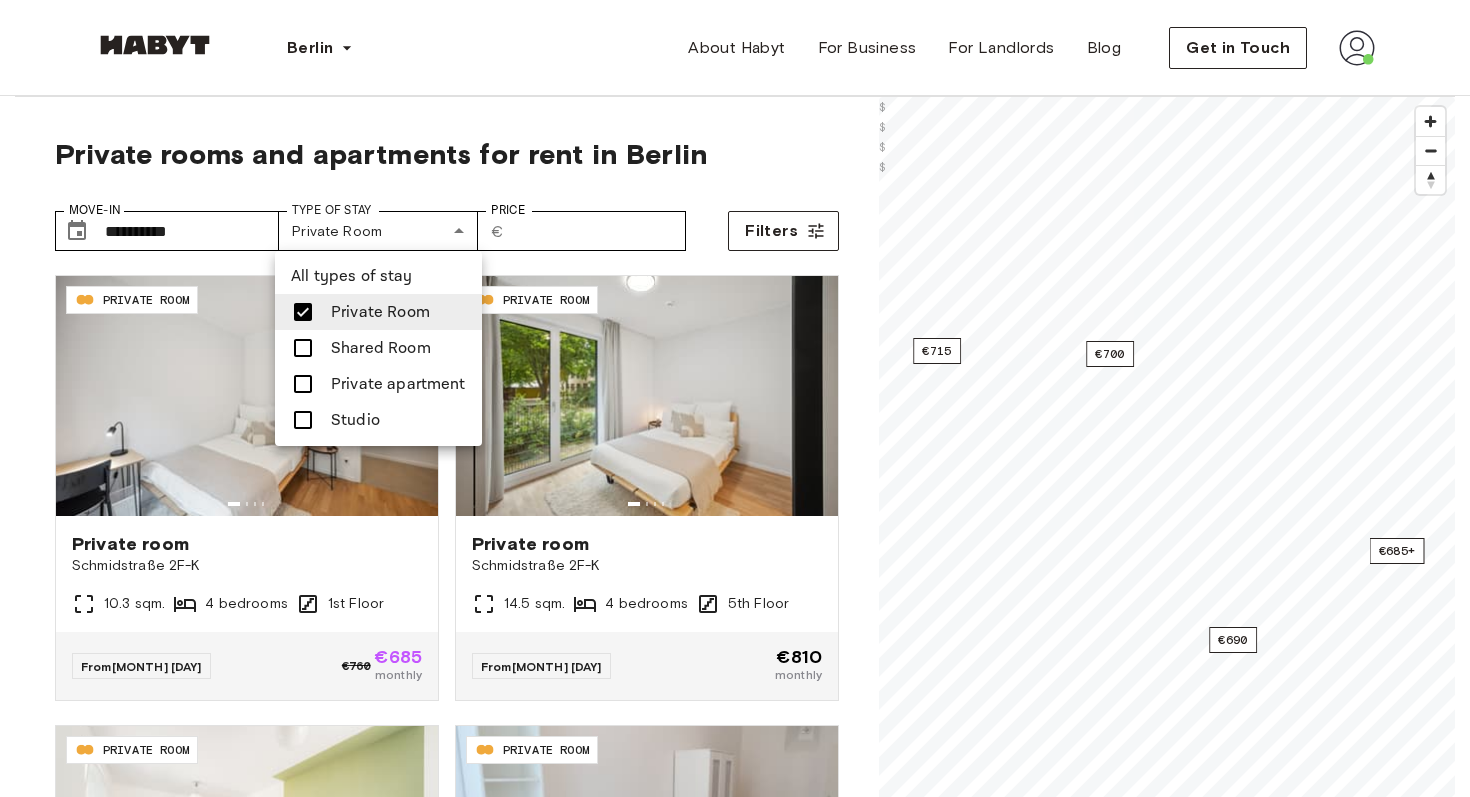 click at bounding box center [735, 398] 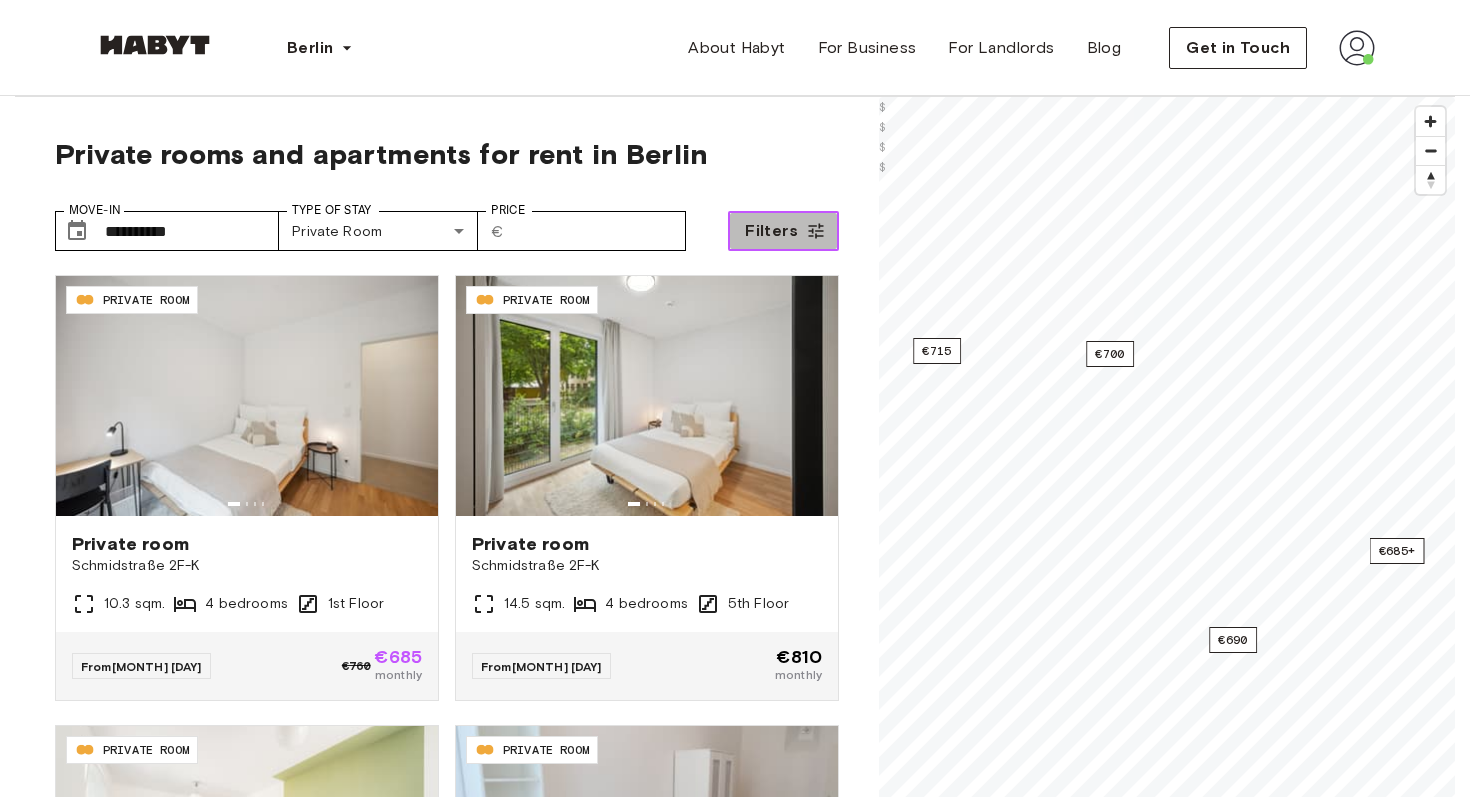 click on "Filters" at bounding box center [783, 231] 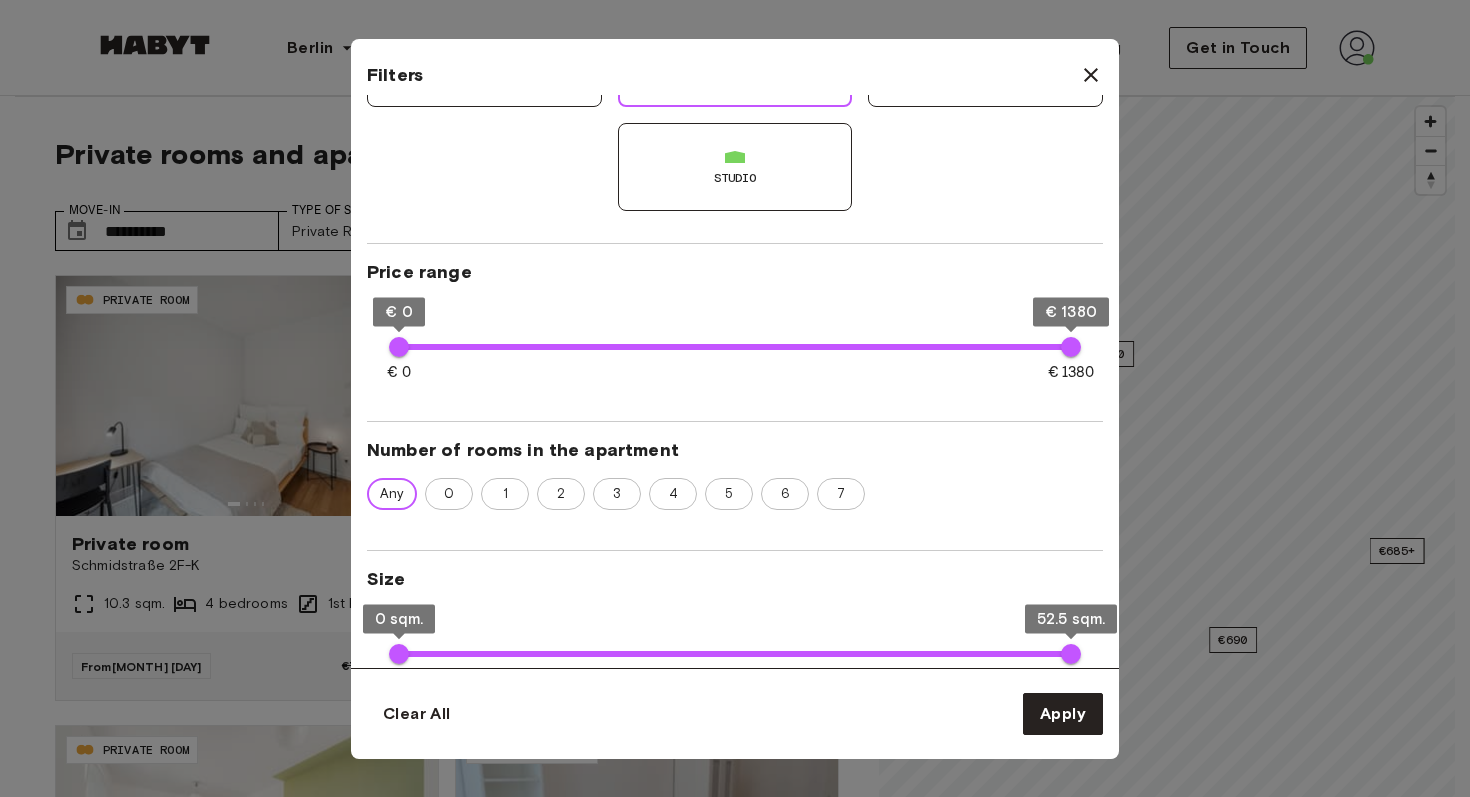 scroll, scrollTop: 272, scrollLeft: 0, axis: vertical 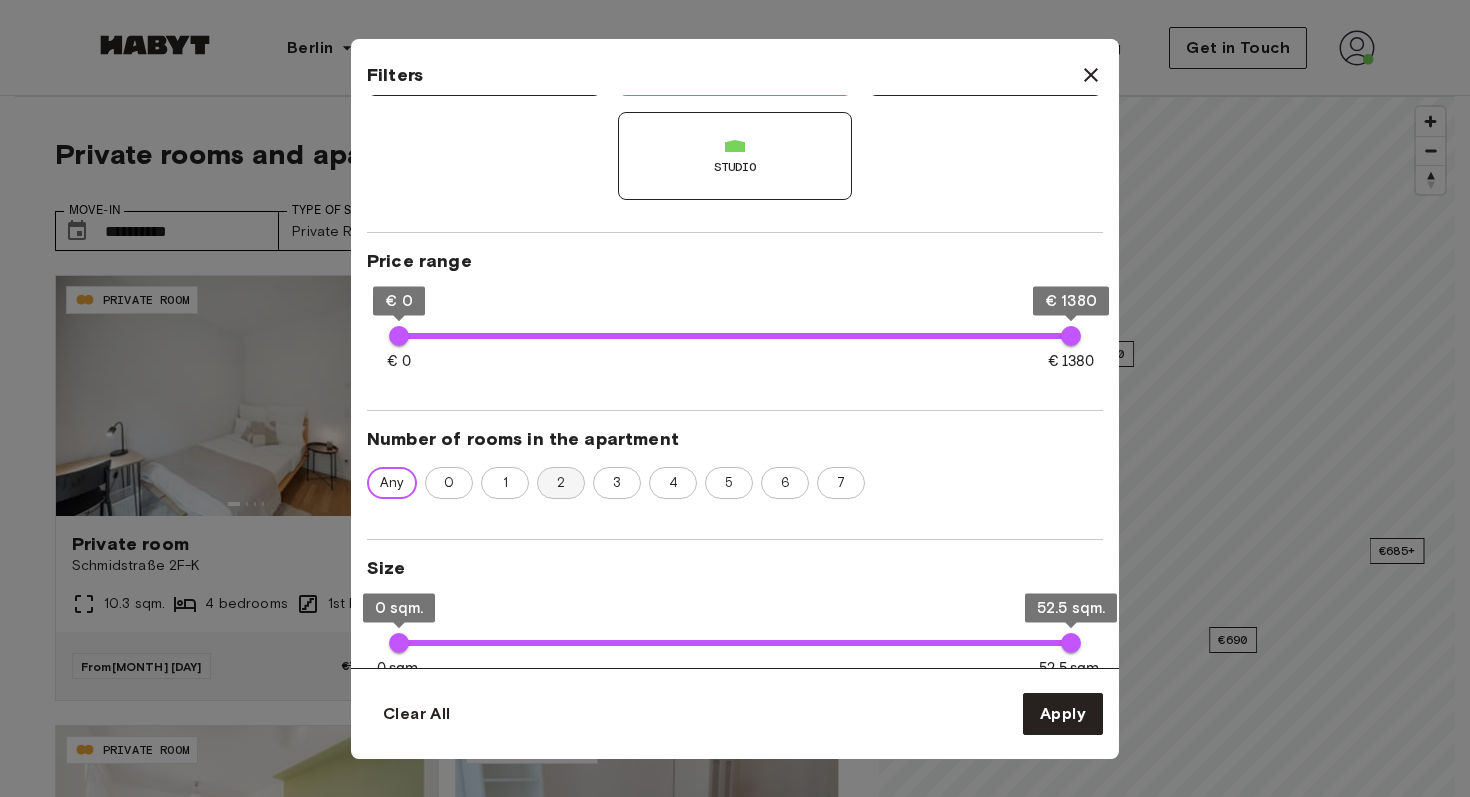 click on "2" at bounding box center (561, 483) 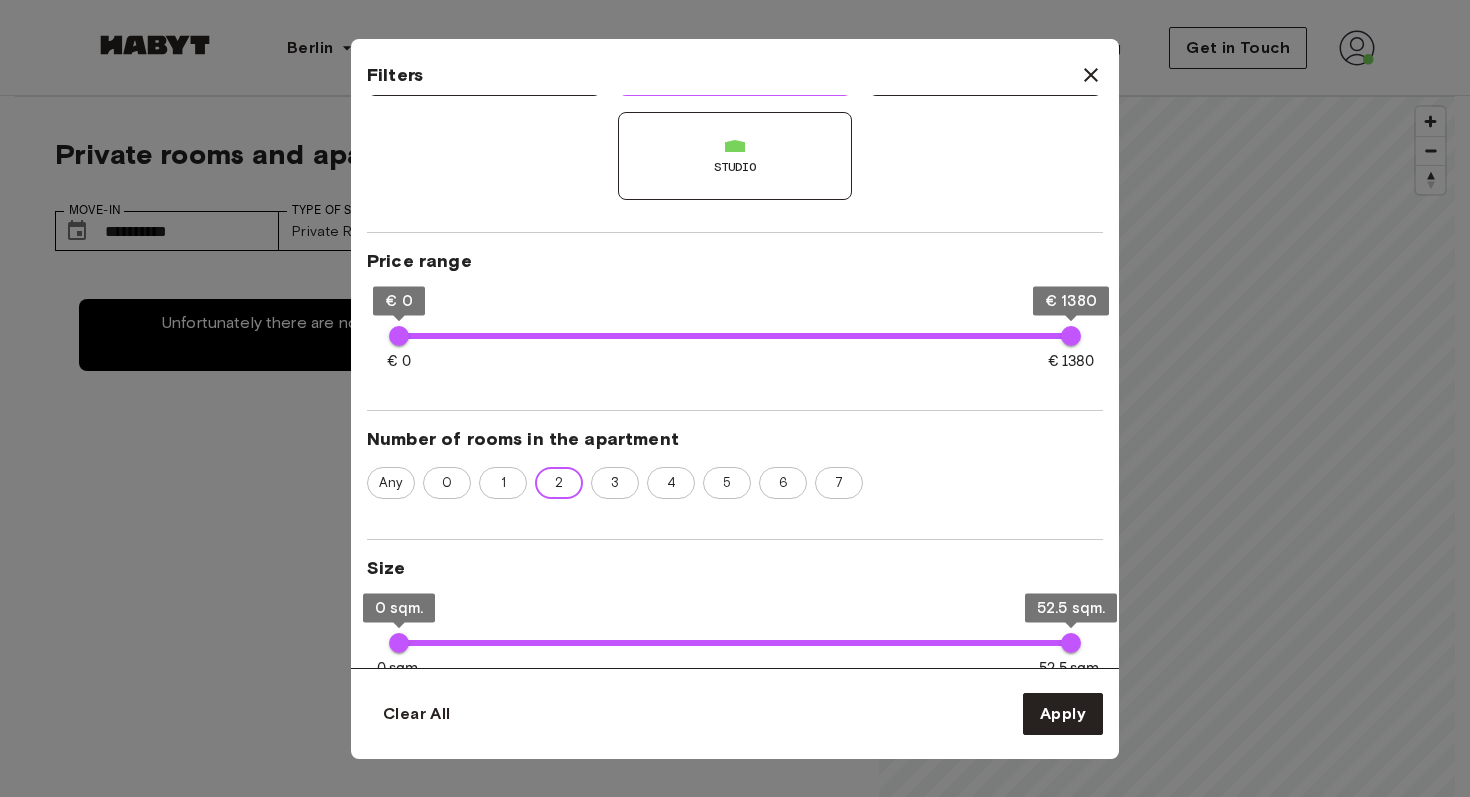 scroll, scrollTop: 276, scrollLeft: 0, axis: vertical 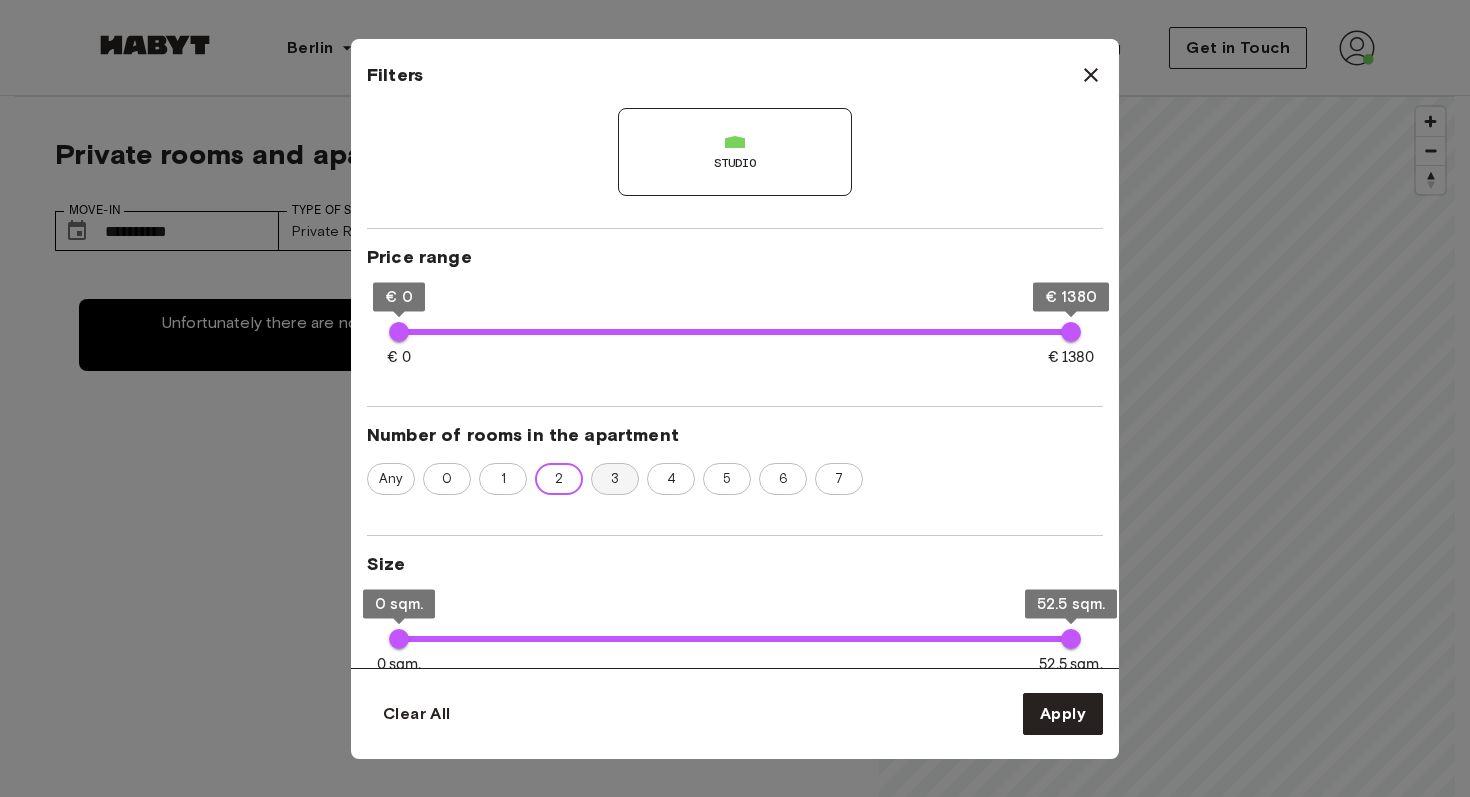 click on "3" at bounding box center (615, 479) 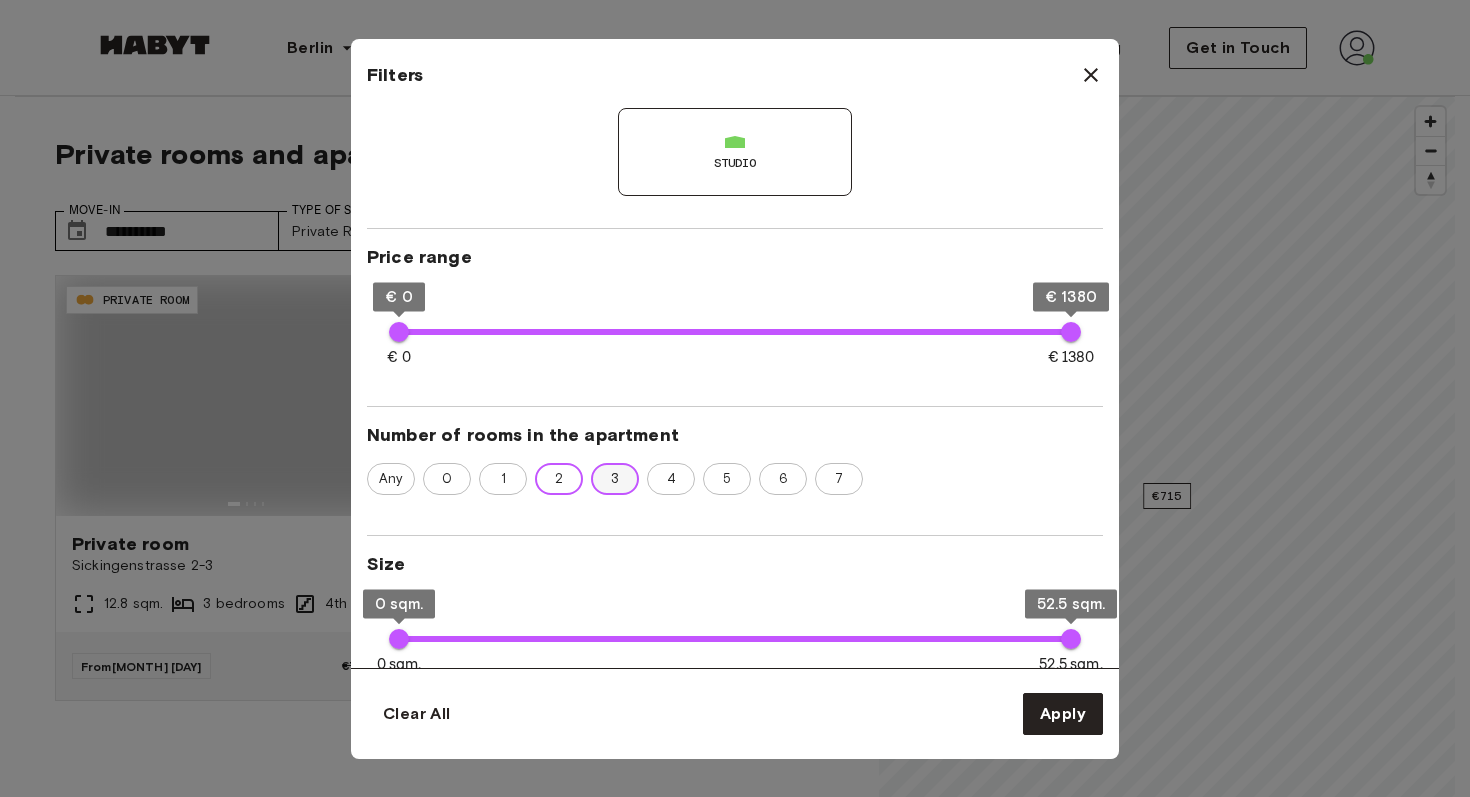 type on "**" 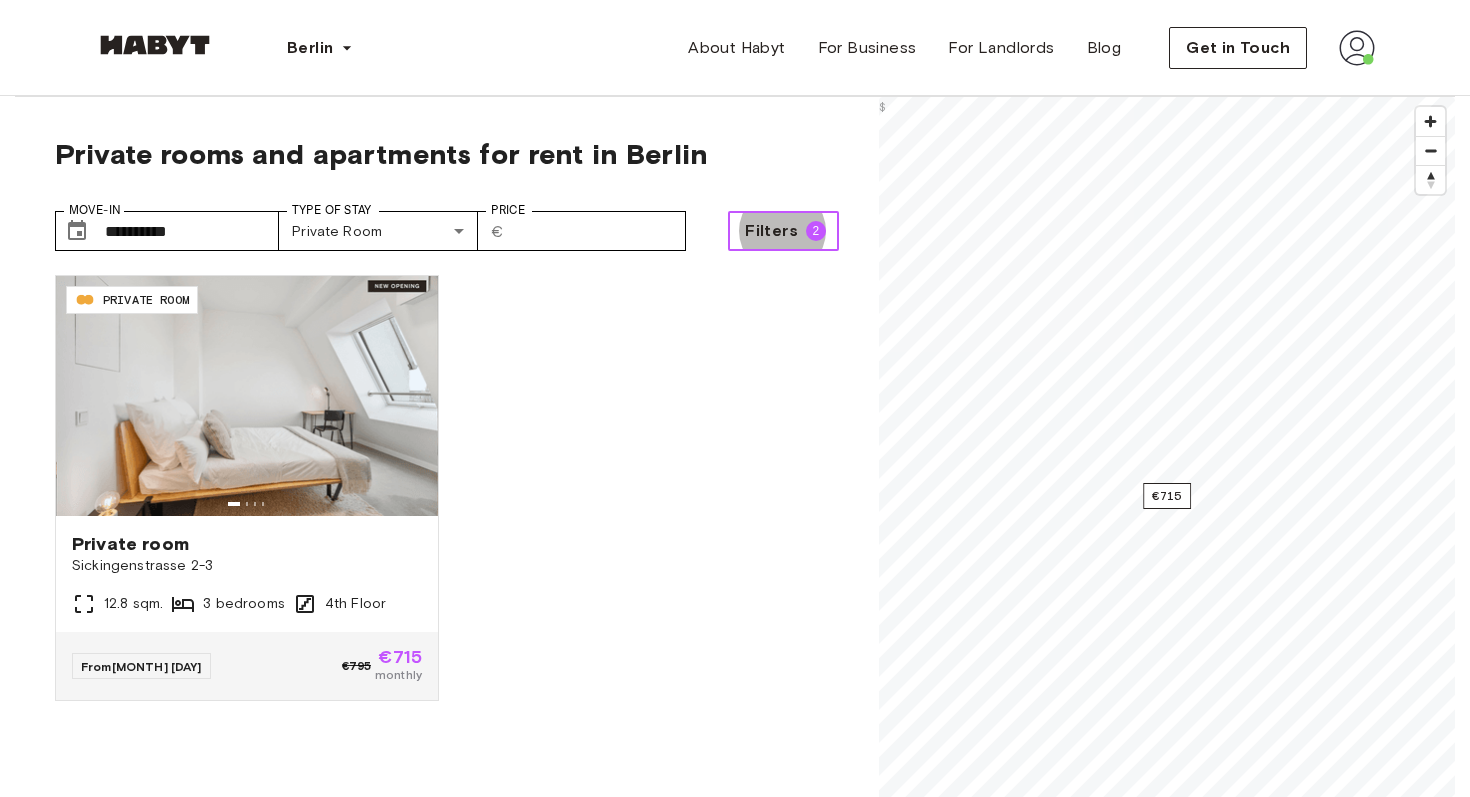 type 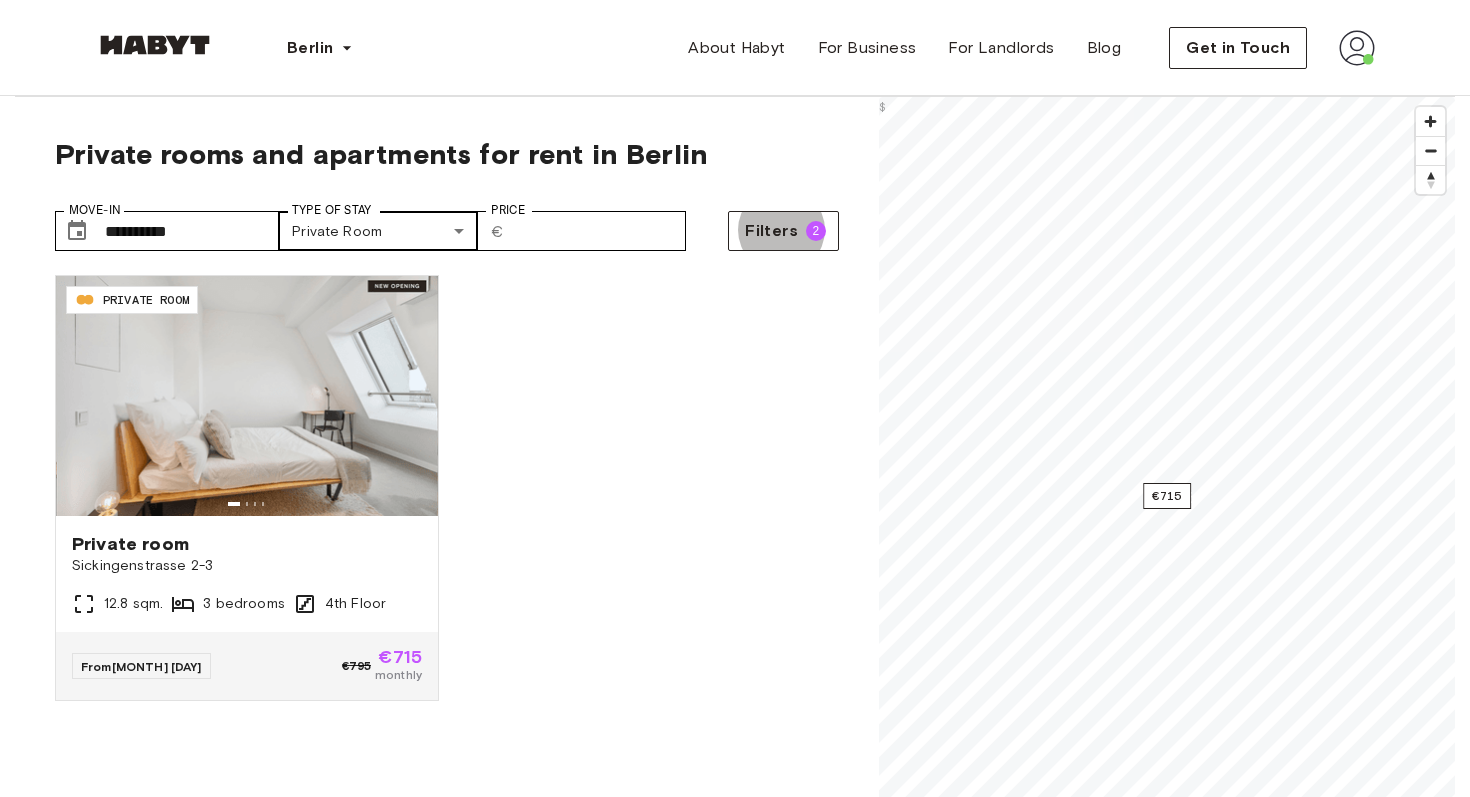 click on "Sickingenstrasse 2-3 12.8 sqm. 3 bedrooms 4th Floor From [MONTH] [DAY] €795 €715 monthly €715 © Mapbox © OpenStreetMap Improve this map $ About the city Berlin, the perfect blend of history and modernity With a rich history and a captivating cultural scene, Berlin keeps you enthralled with its diversity and creativity. From exploring the historic landmarks to experiencing the lively nightlife and vibrant neighborhoods, there is never a dull moment in the city. Pick your accommodation and get ready to be part of the Berlin lifestyle!" at bounding box center (735, 2406) 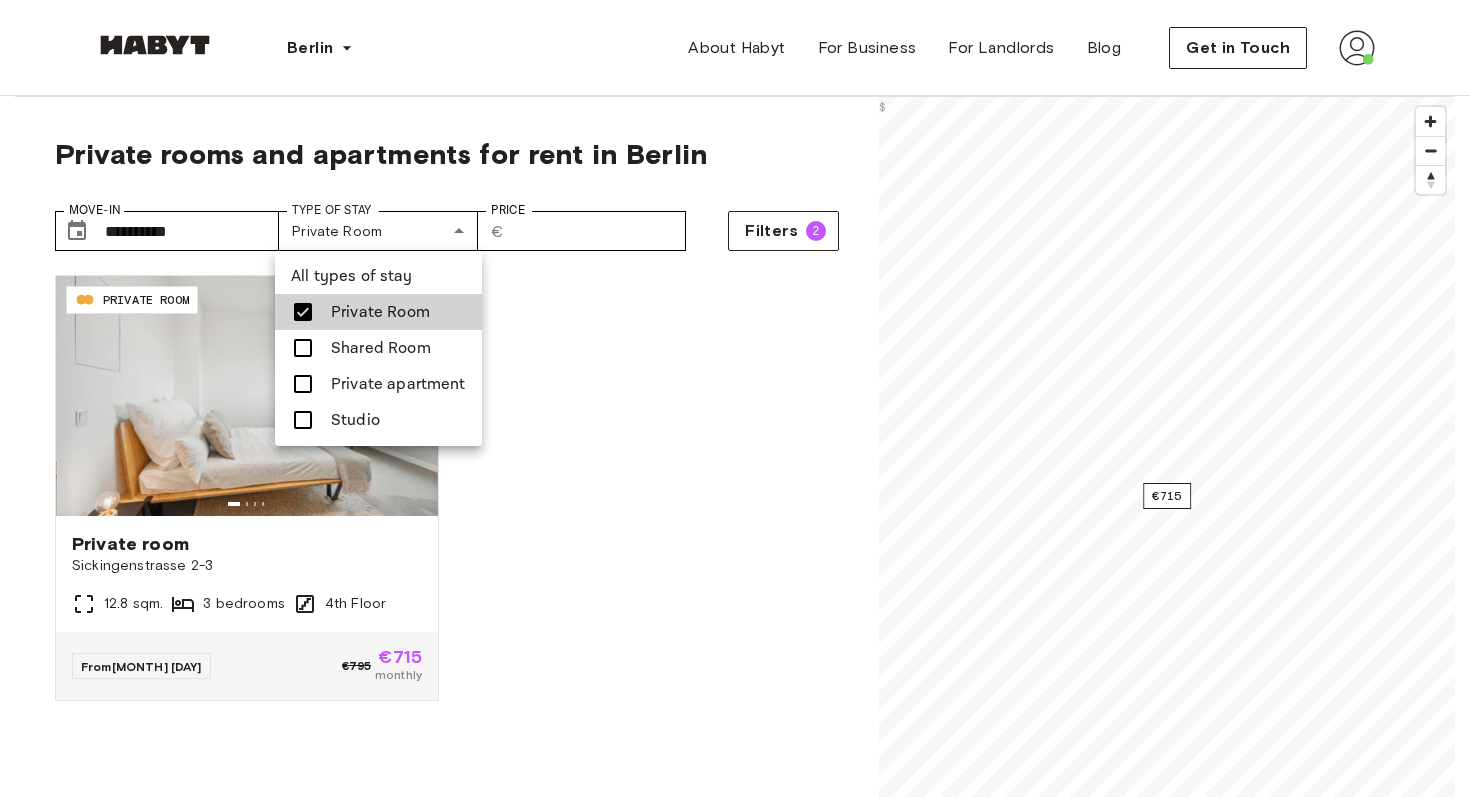 click at bounding box center (303, 348) 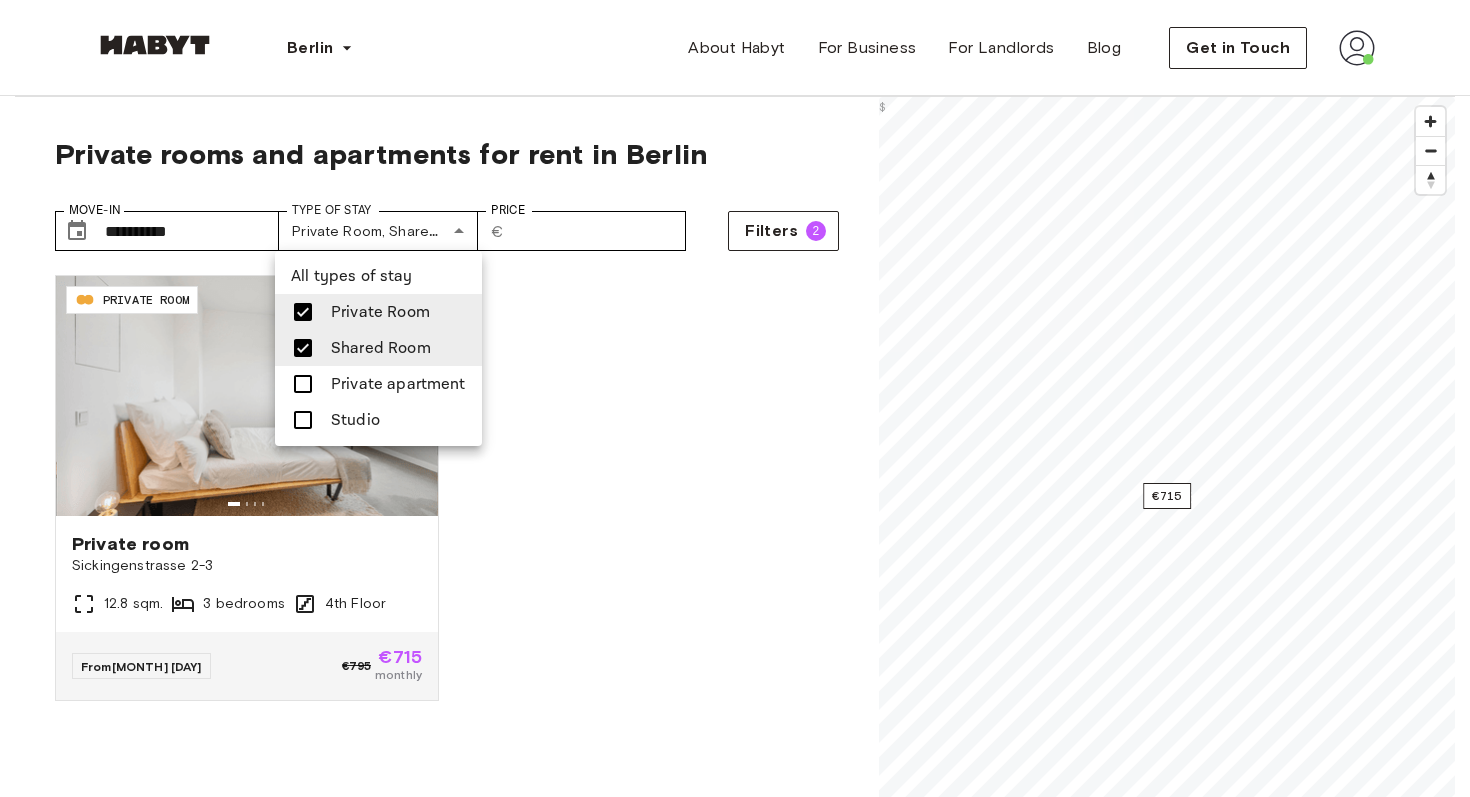click at bounding box center (303, 384) 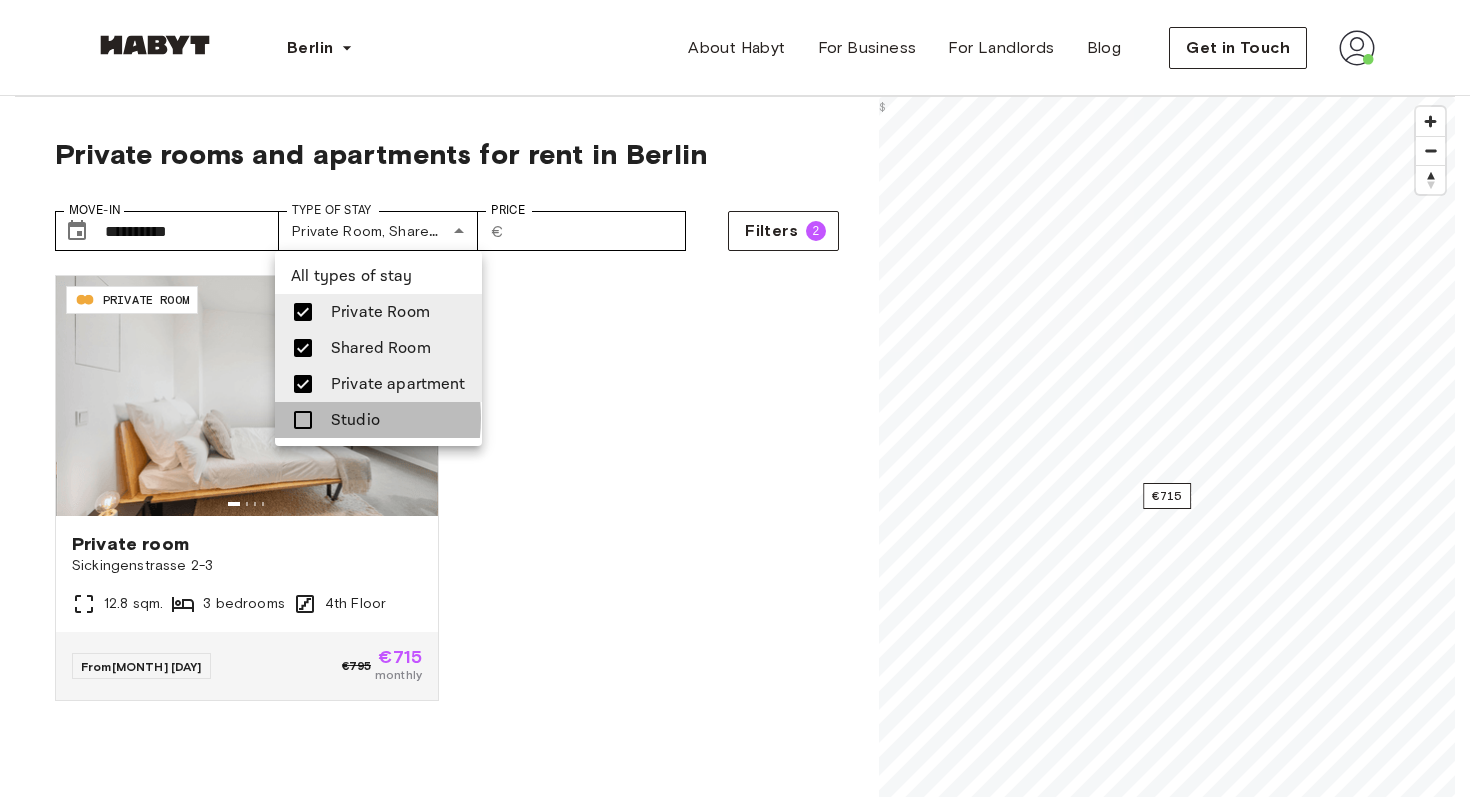 click at bounding box center [303, 420] 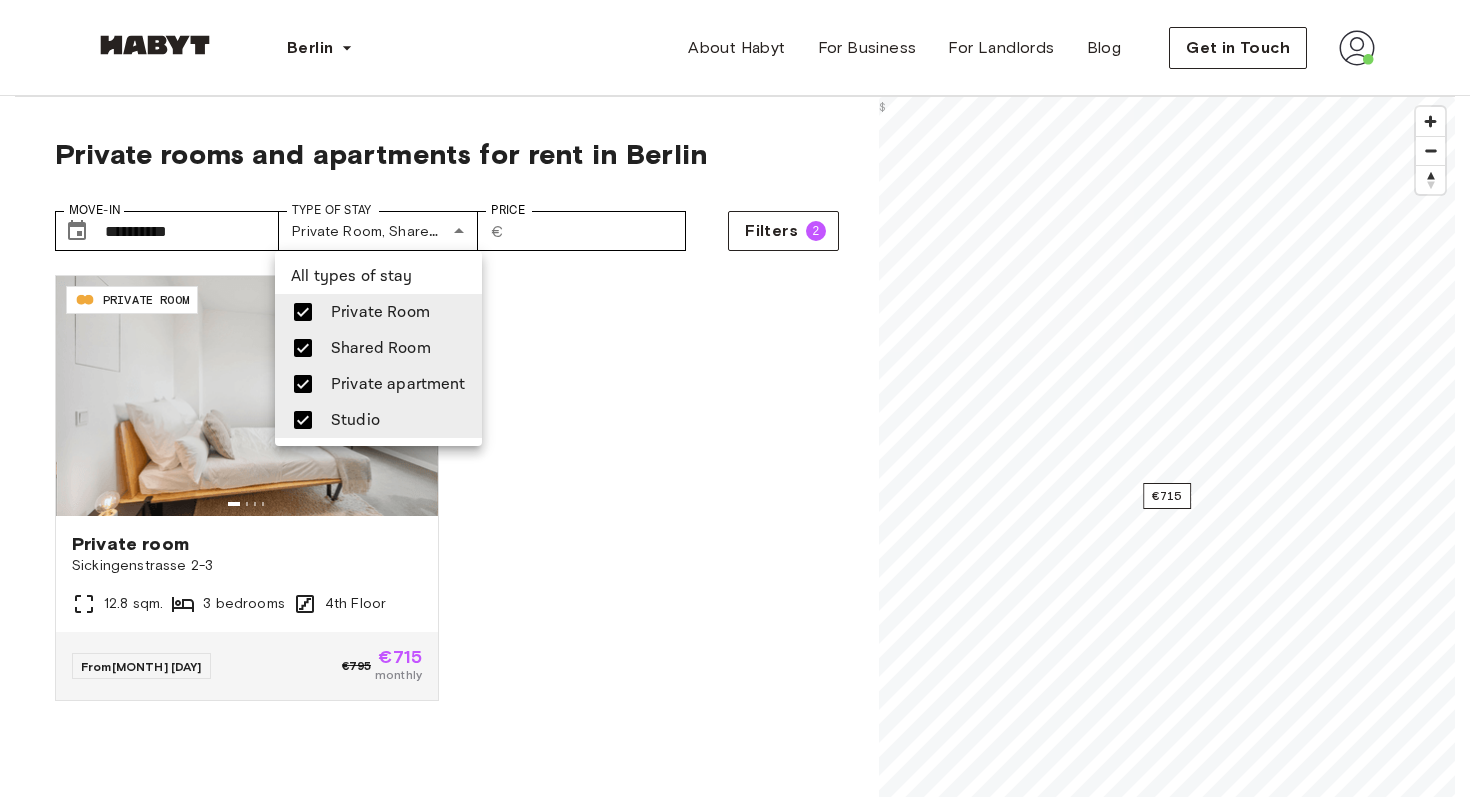 click at bounding box center (735, 398) 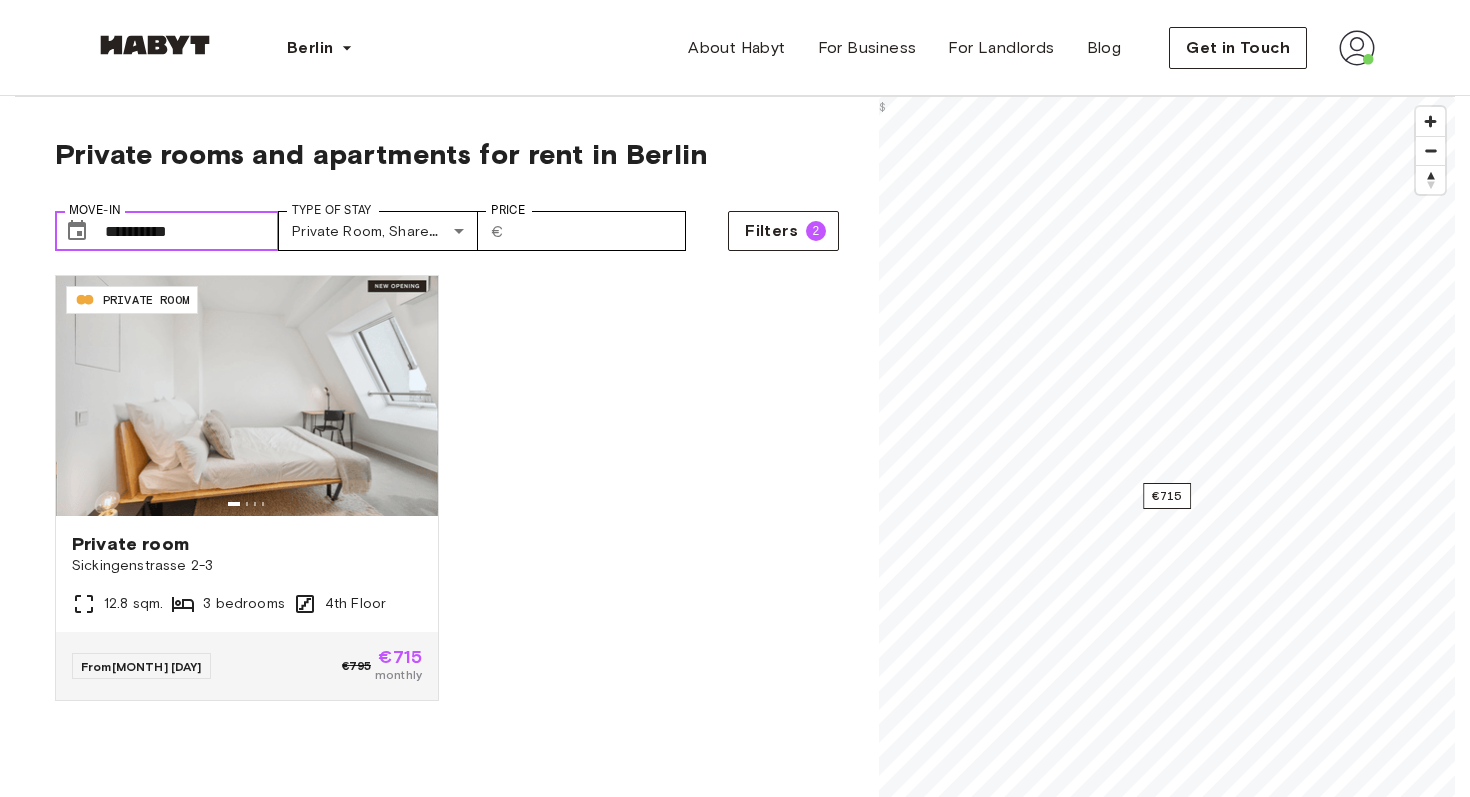 click on "**********" at bounding box center (192, 231) 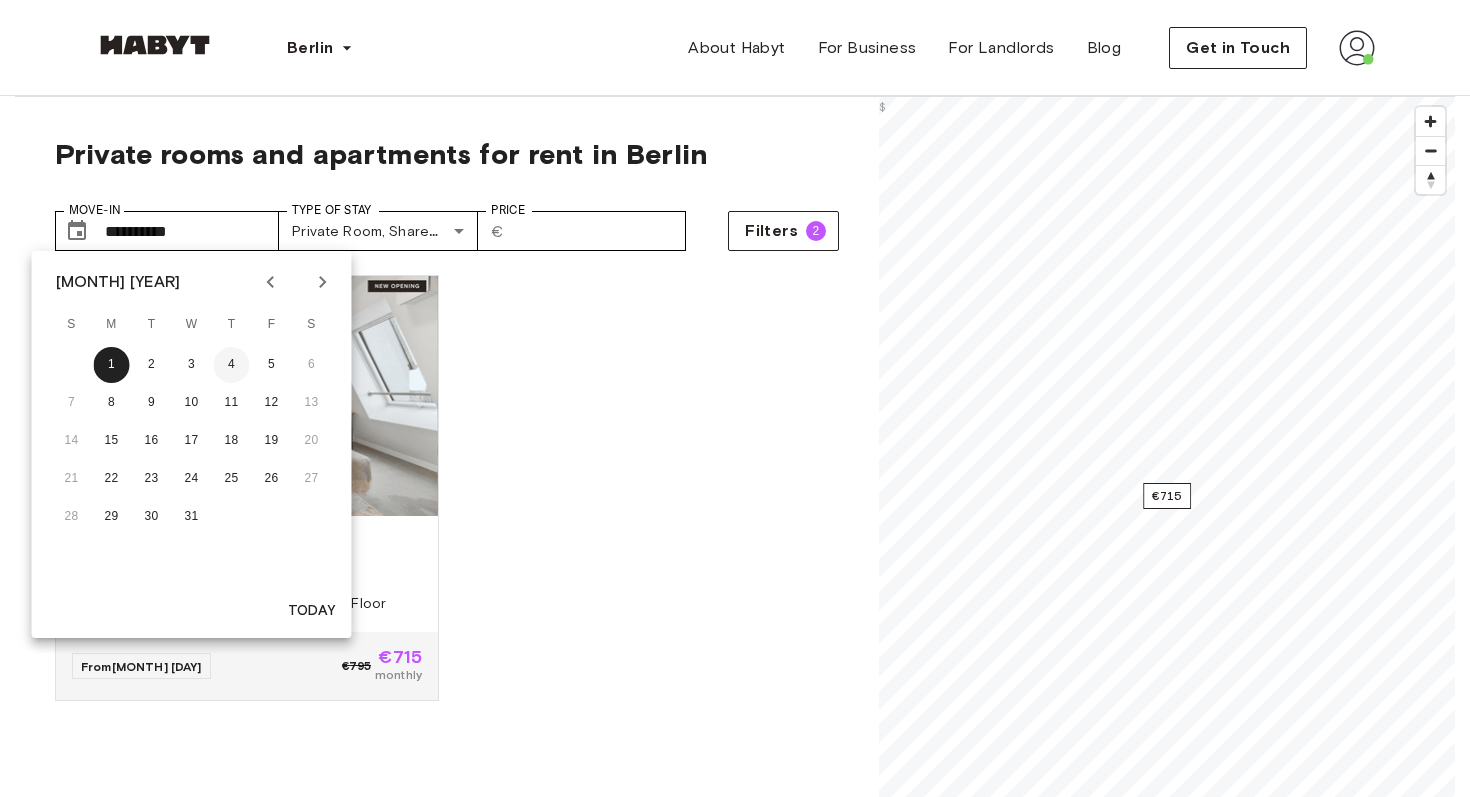 click on "4" at bounding box center (232, 365) 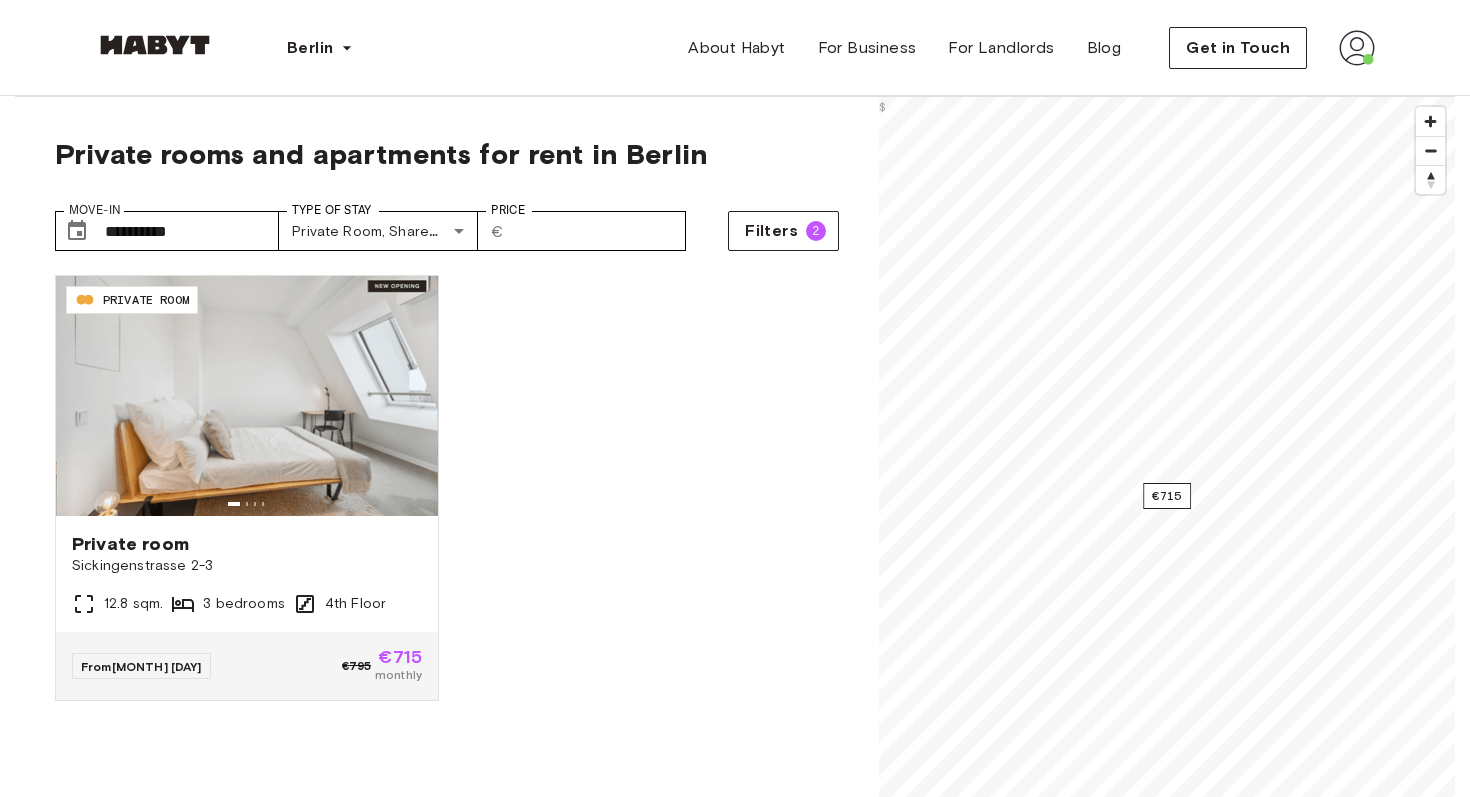 click on "Sickingenstrasse 2-3 12.8 sqm. 3 bedrooms 4th Floor From [MONTH] [DAY] €795 €715 monthly" at bounding box center (439, 476) 